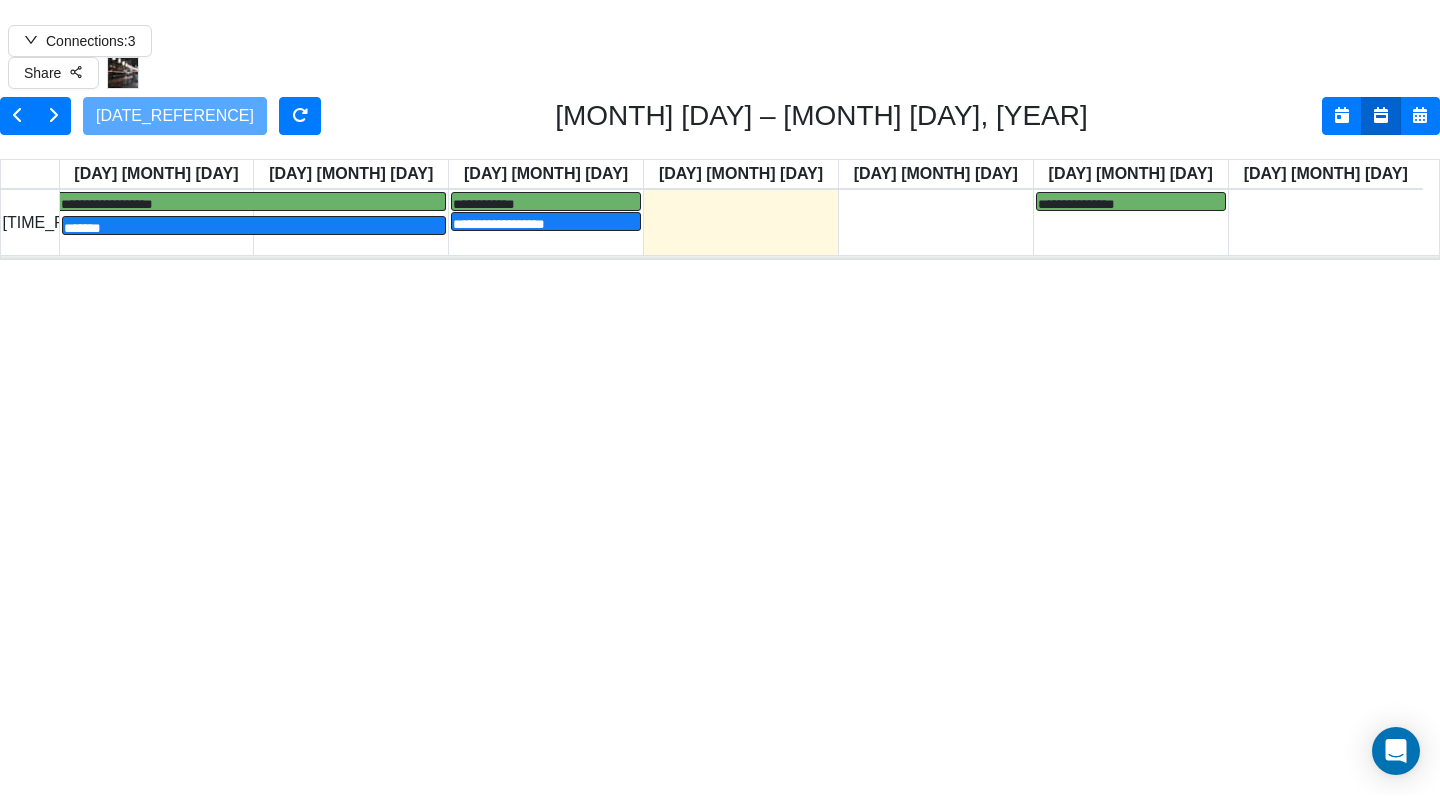 scroll, scrollTop: 0, scrollLeft: 0, axis: both 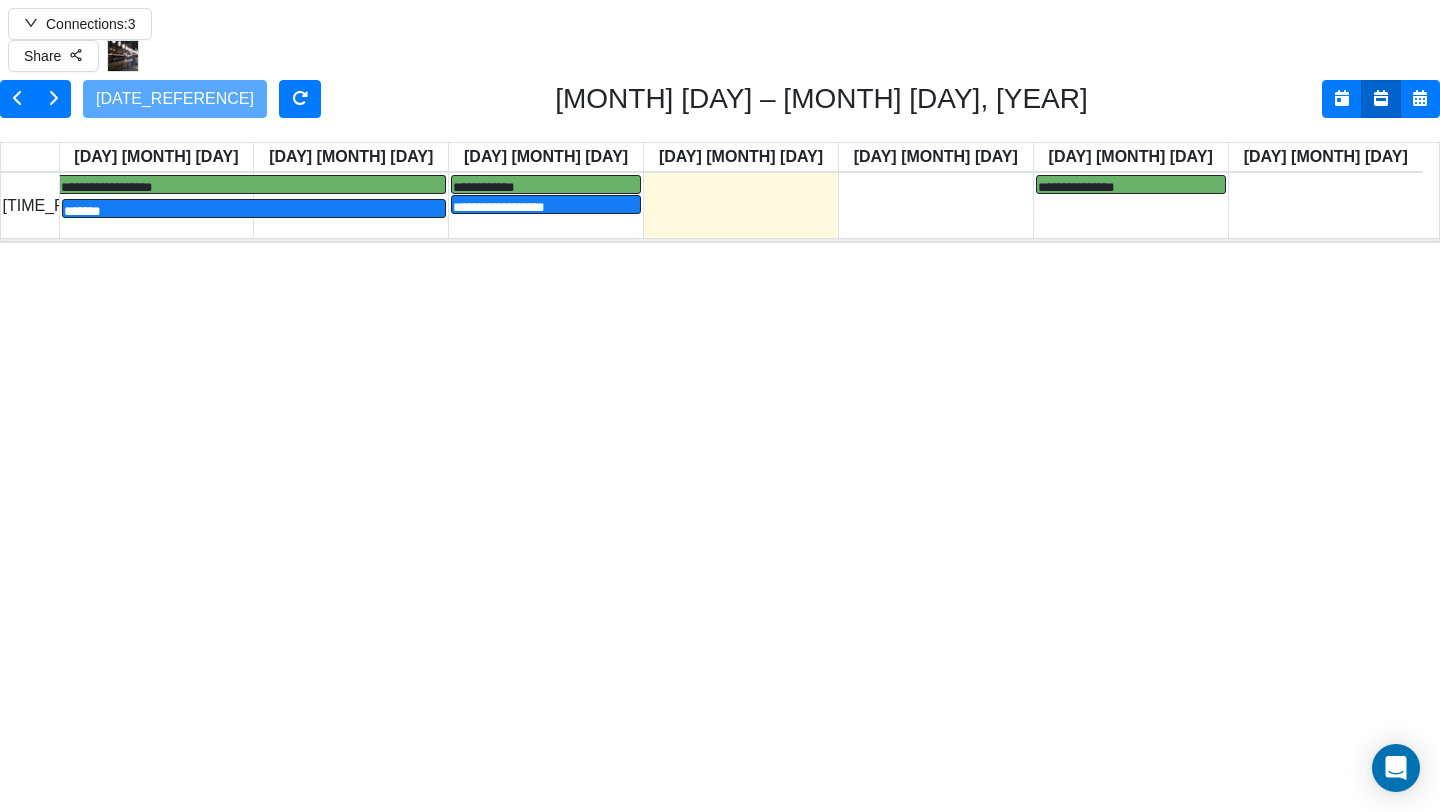 click on "**********" at bounding box center [728, 337] 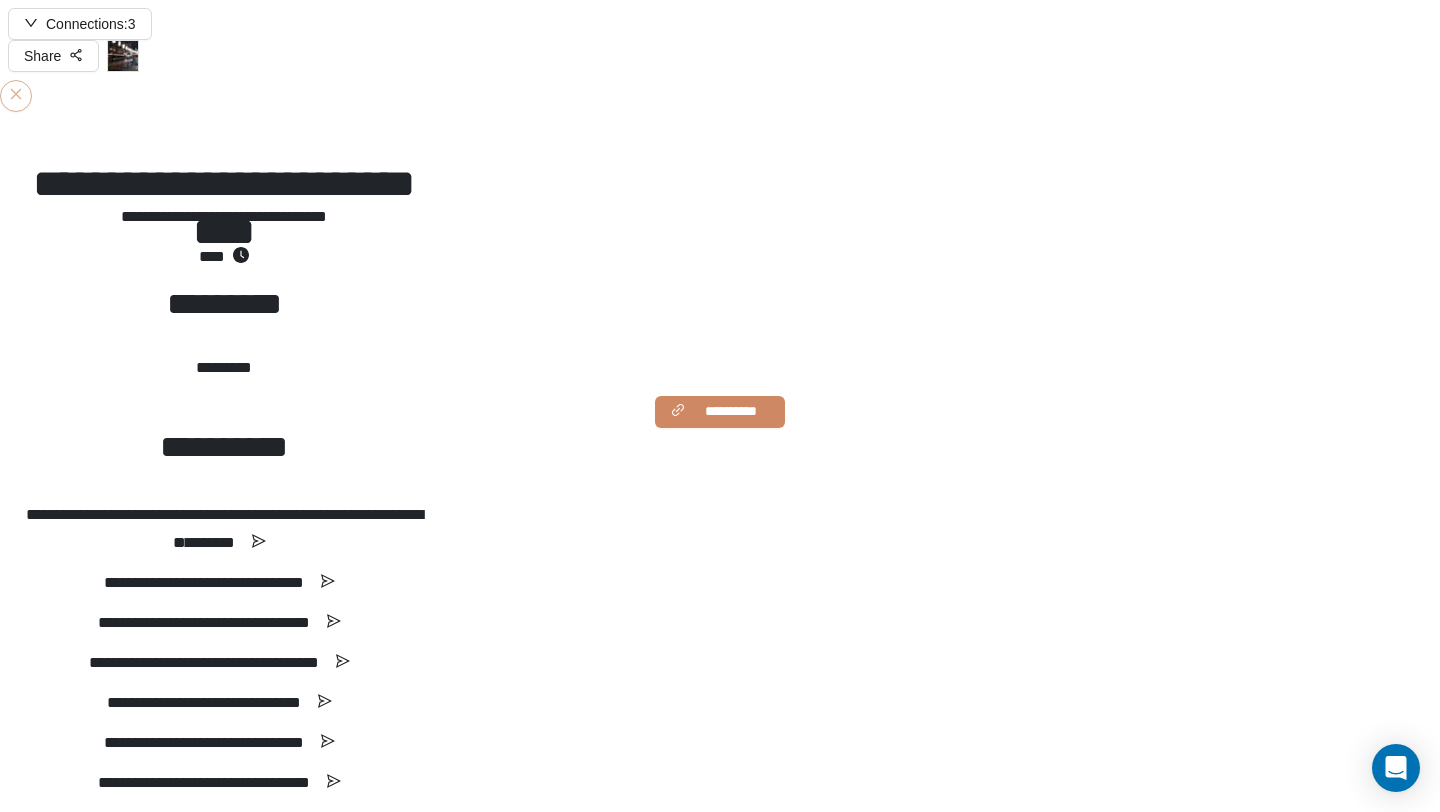 click at bounding box center [16, 96] 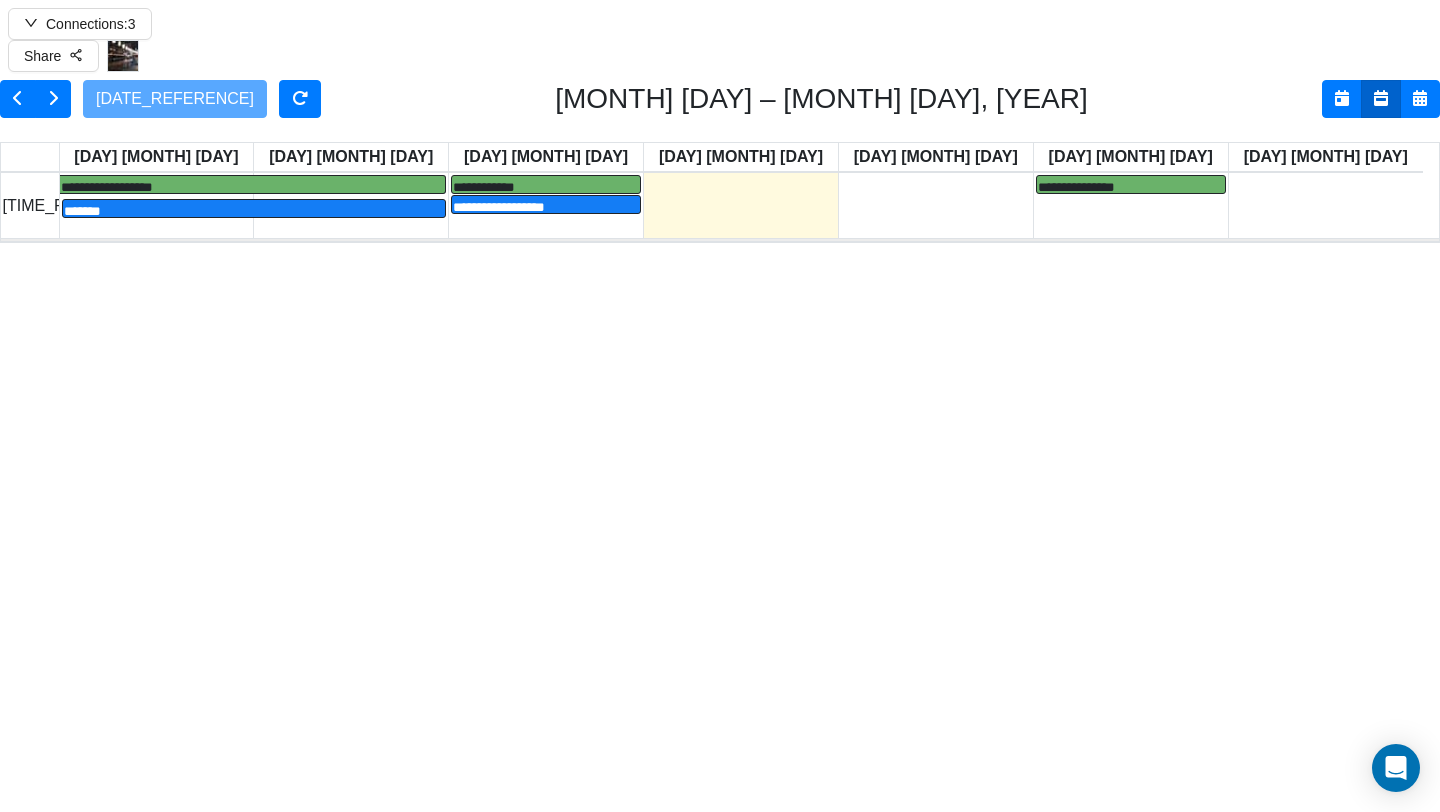click at bounding box center [0, 0] 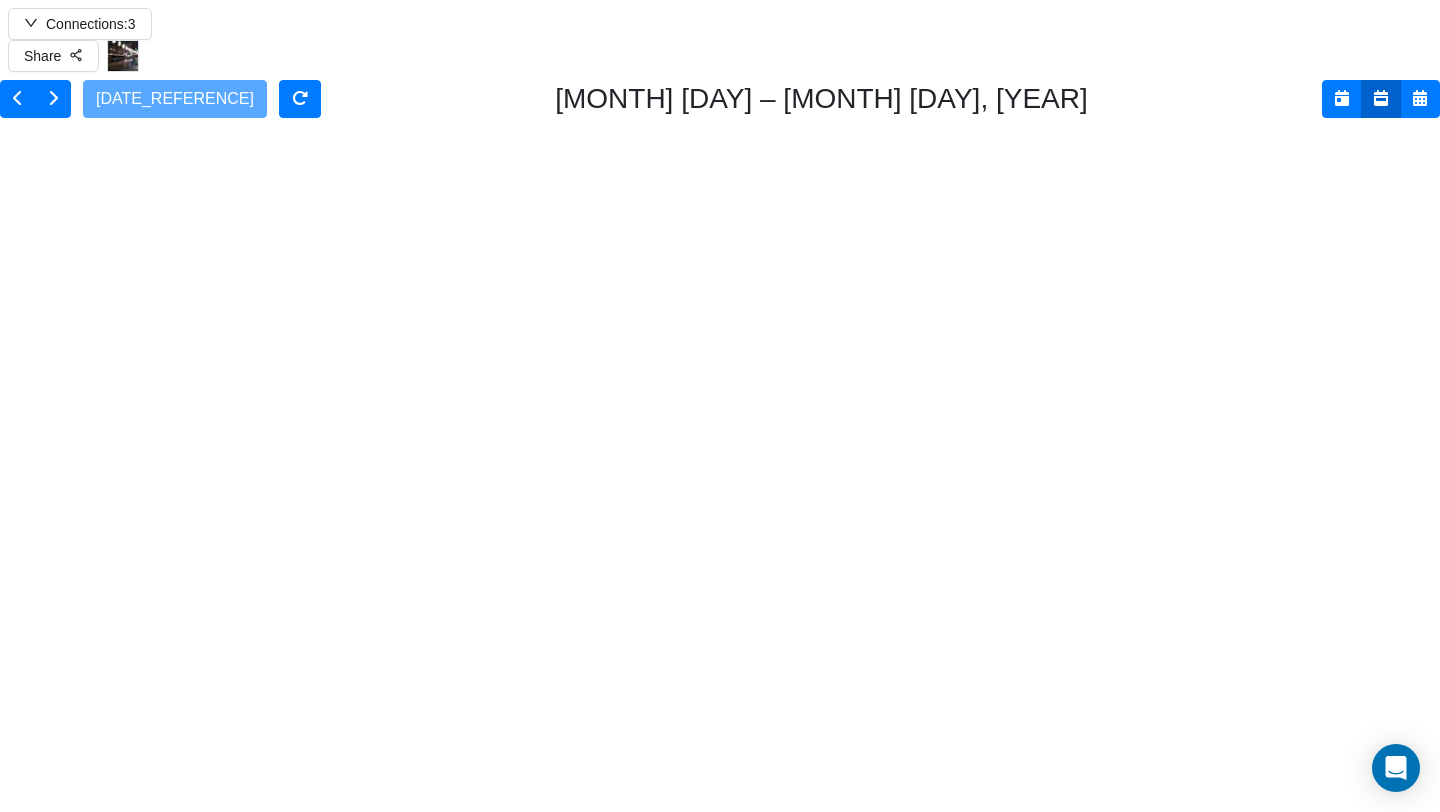 click at bounding box center (0, 0) 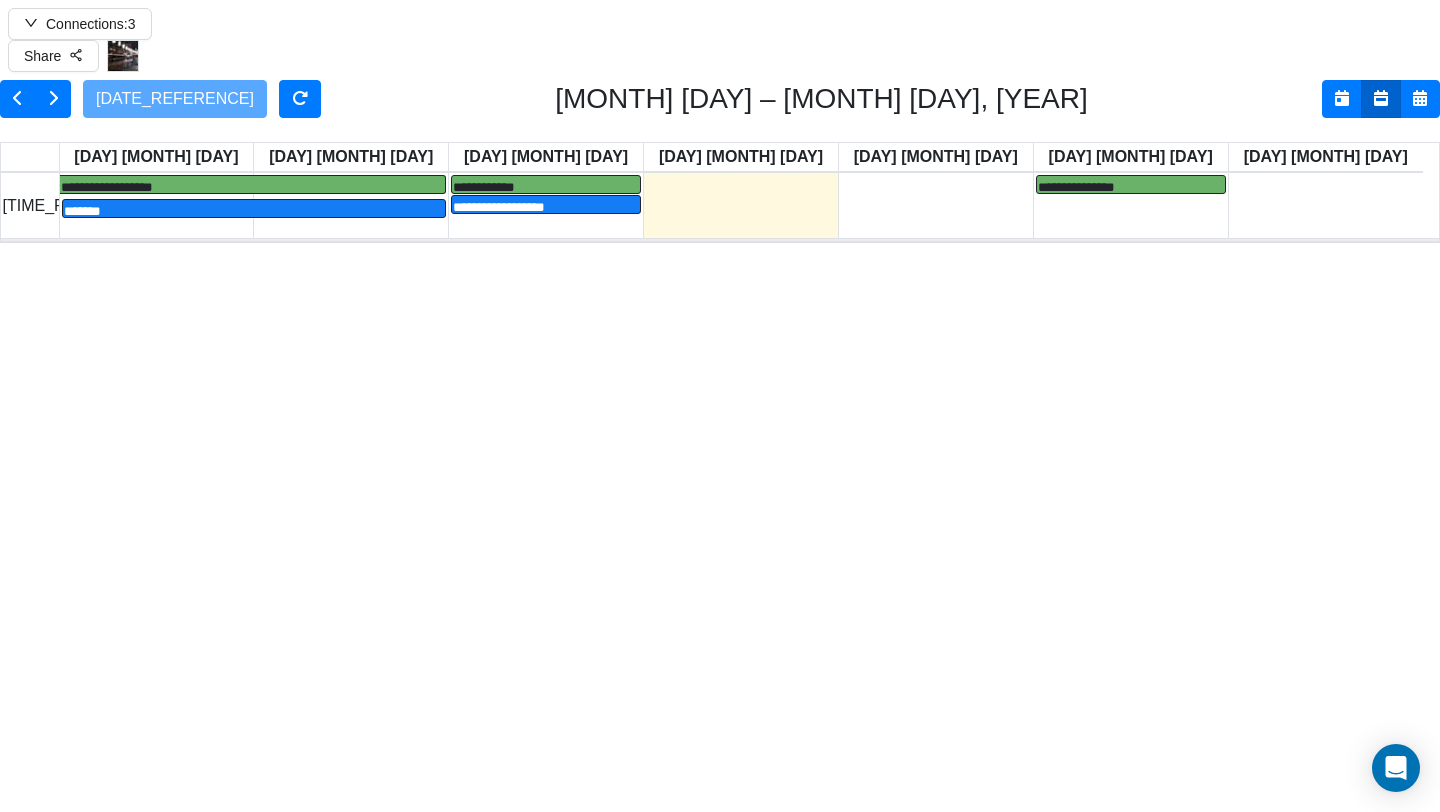 click at bounding box center (0, 0) 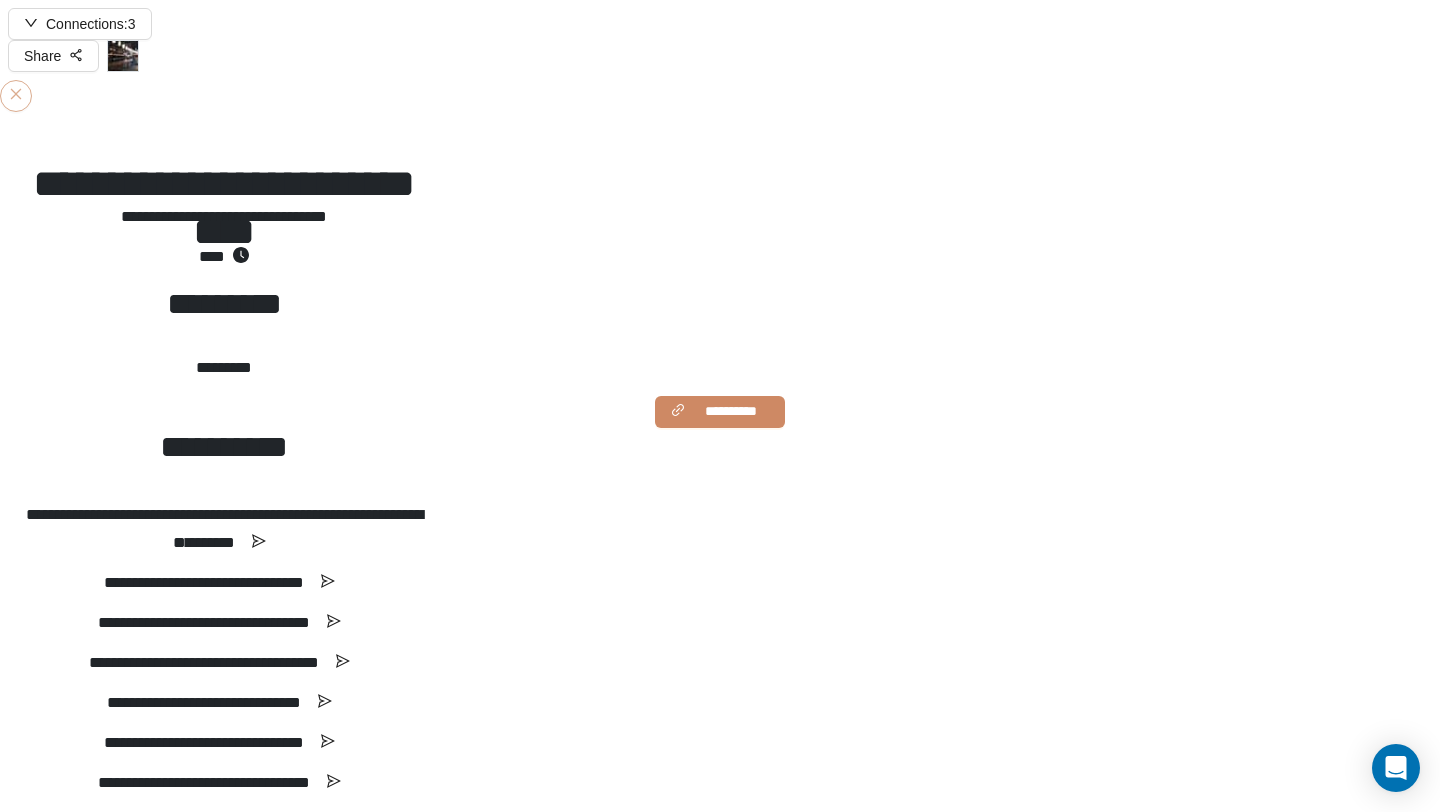 click at bounding box center (16, 96) 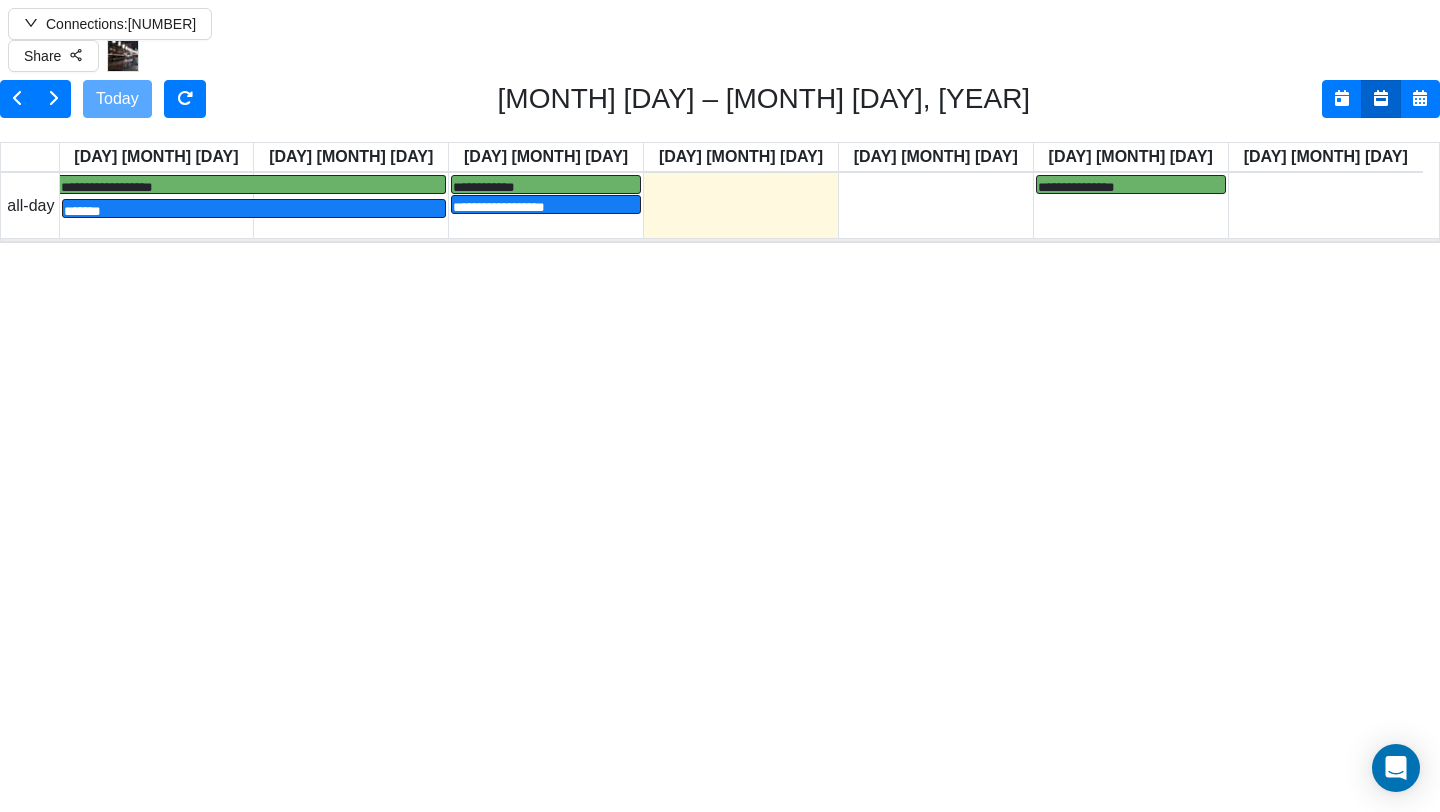 scroll, scrollTop: 0, scrollLeft: 0, axis: both 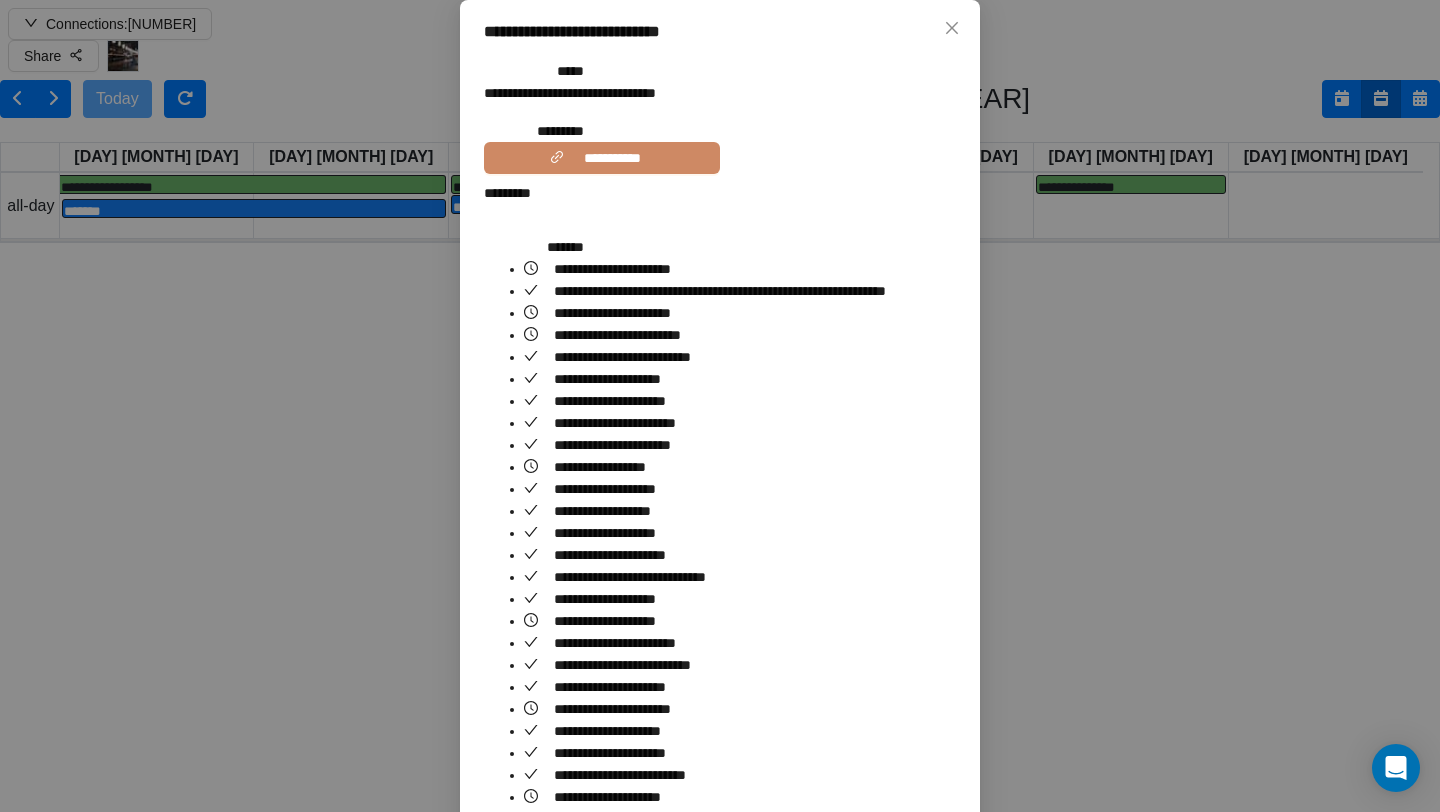 click on "*********" at bounding box center [568, 193] 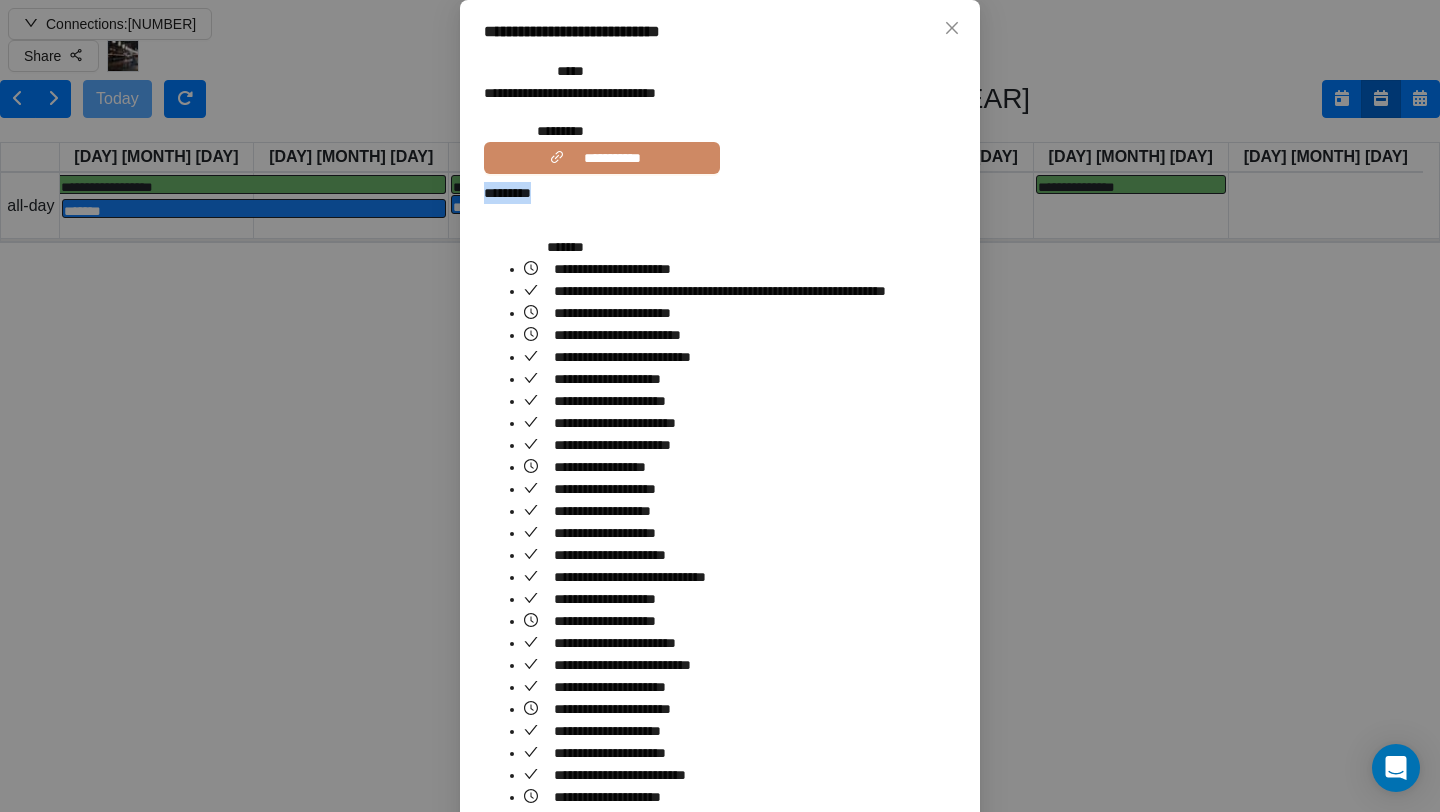 click on "*********" at bounding box center [568, 193] 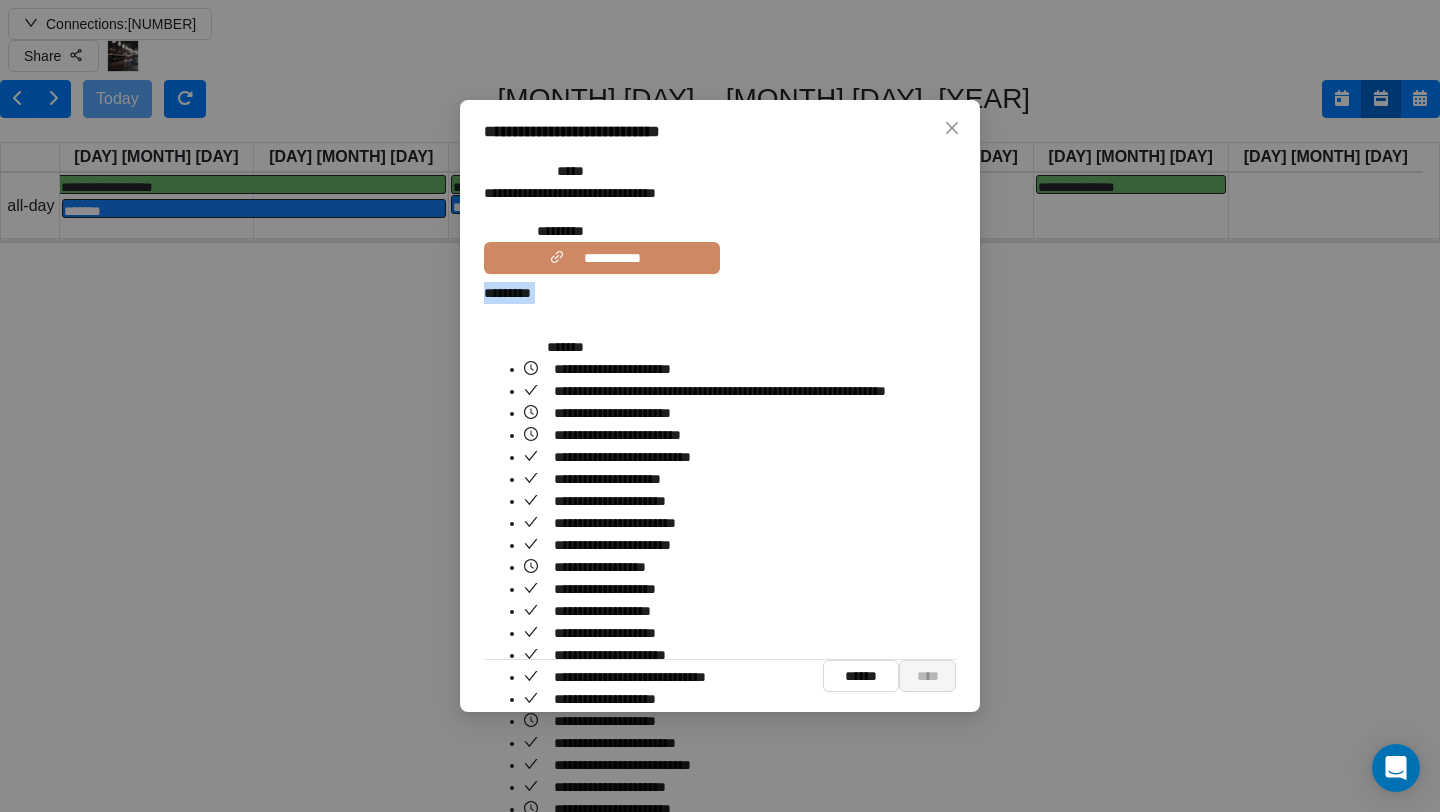 scroll, scrollTop: 0, scrollLeft: 0, axis: both 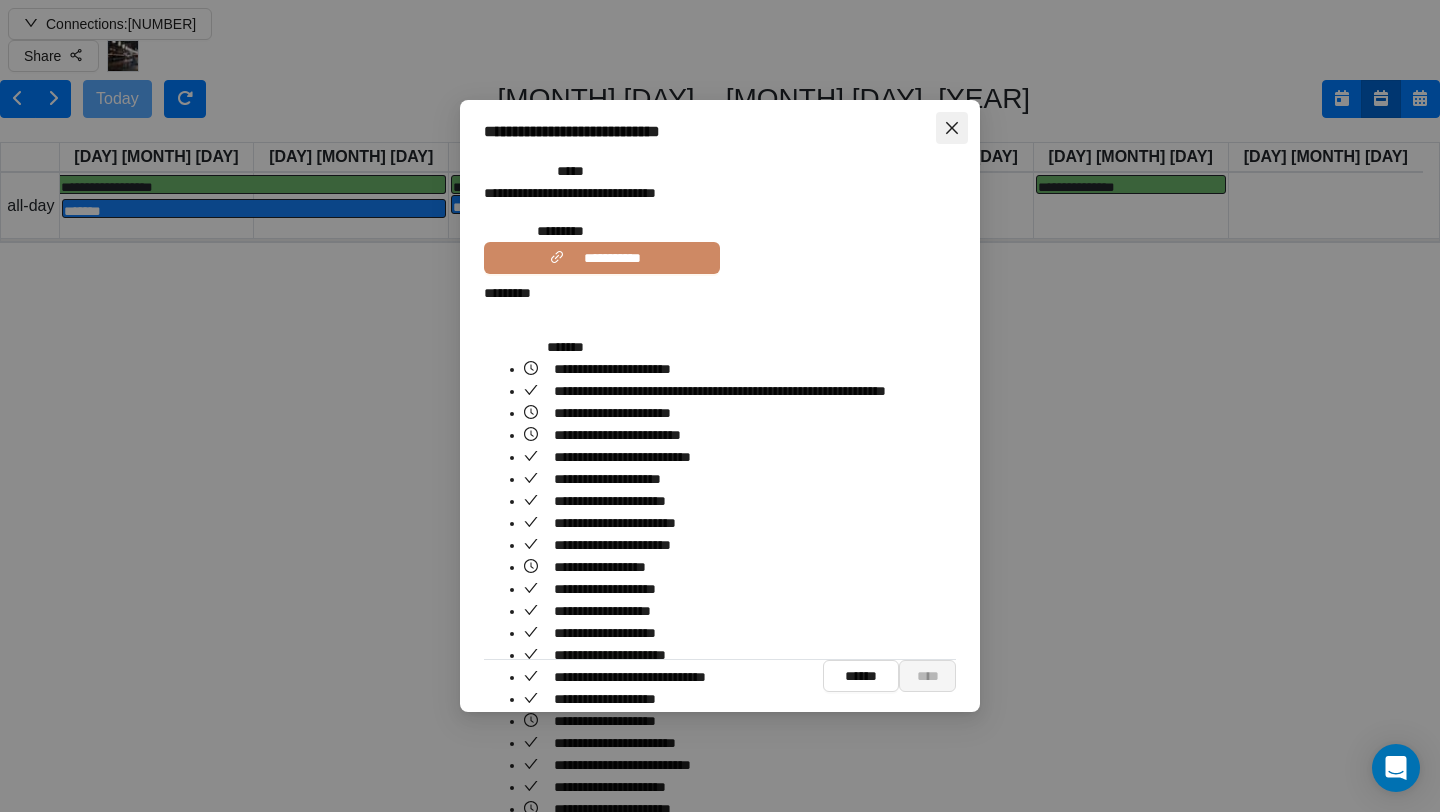 click at bounding box center [952, 128] 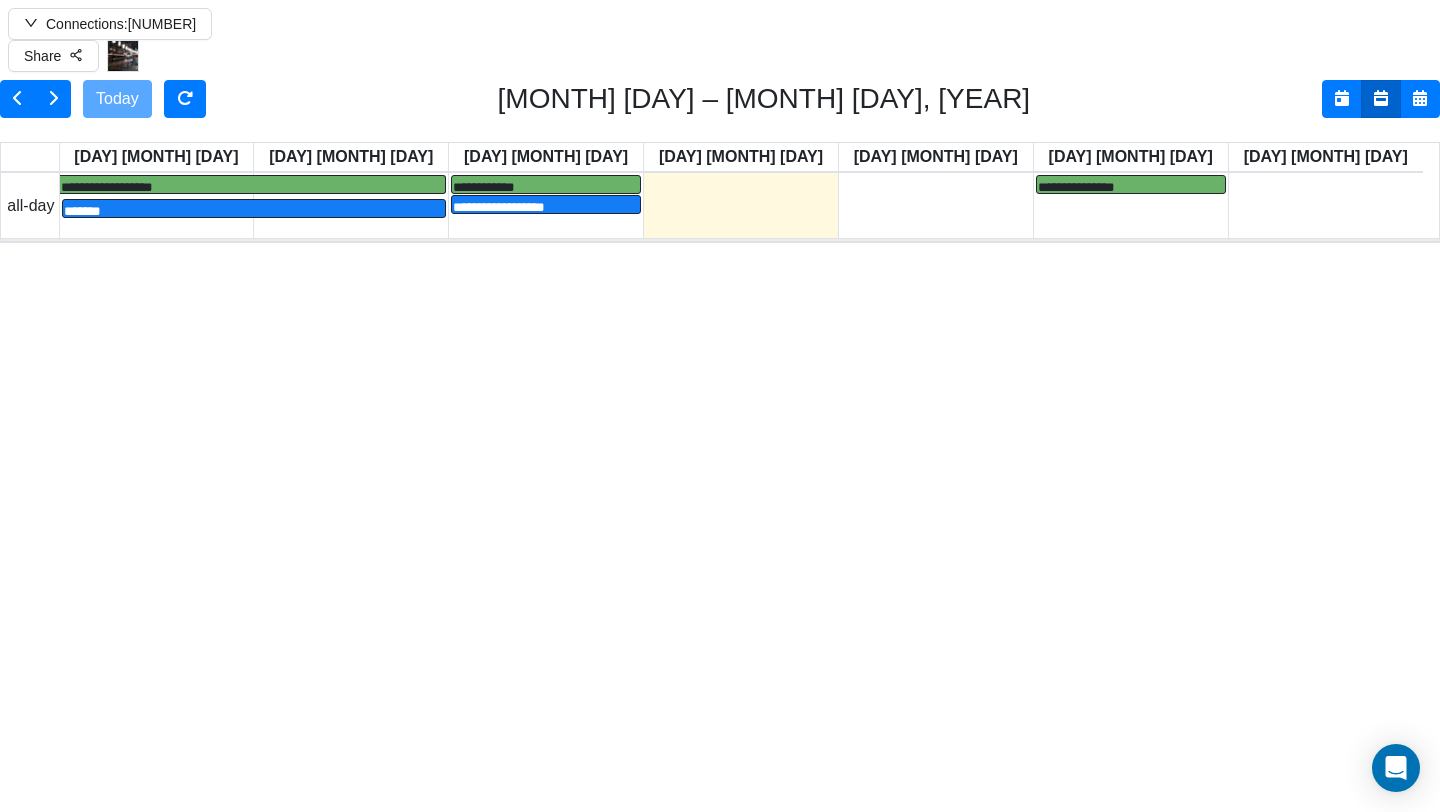 click on "**********" at bounding box center (728, 622) 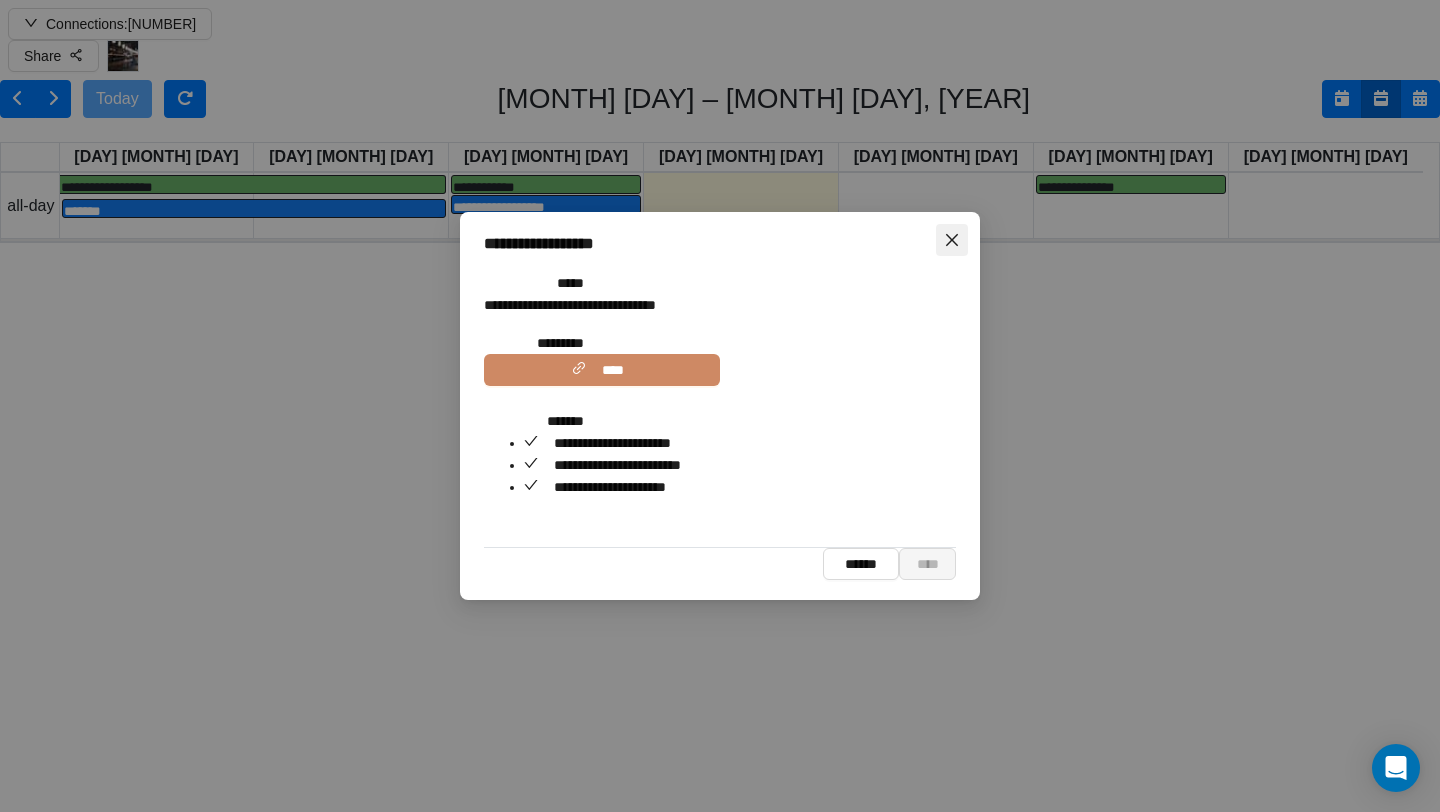 click at bounding box center (952, 240) 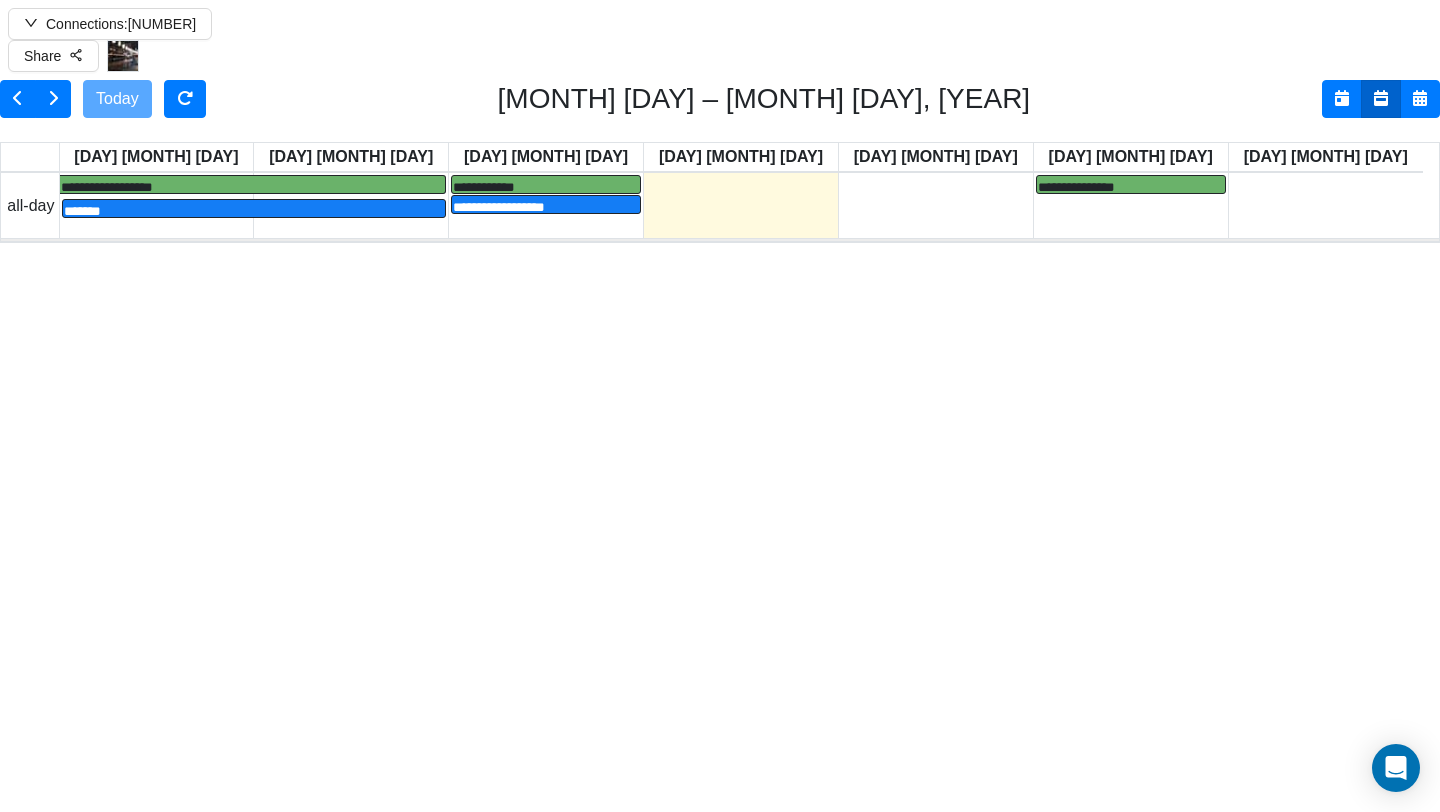 click on "**********" at bounding box center (585, 515) 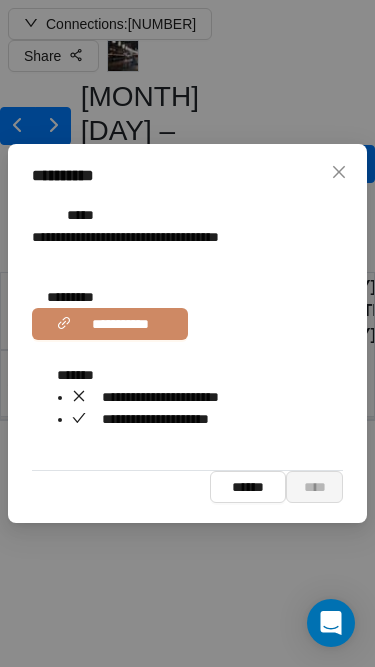 click at bounding box center (339, 172) 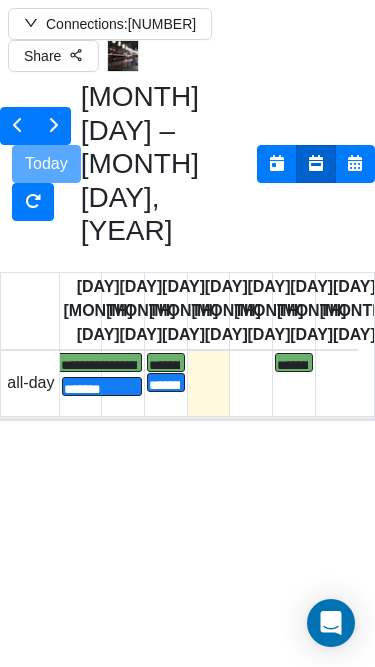 click on "**********" at bounding box center [251, 743] 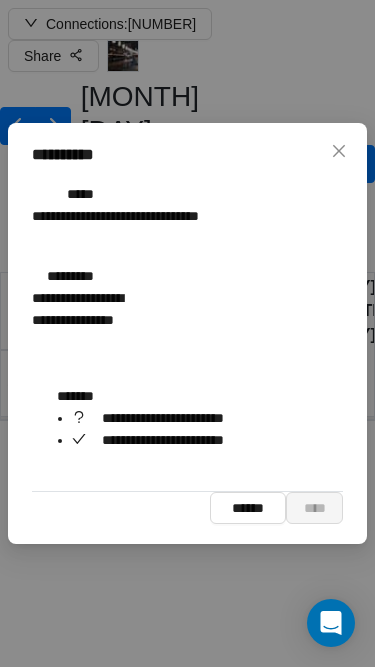 click at bounding box center [339, 151] 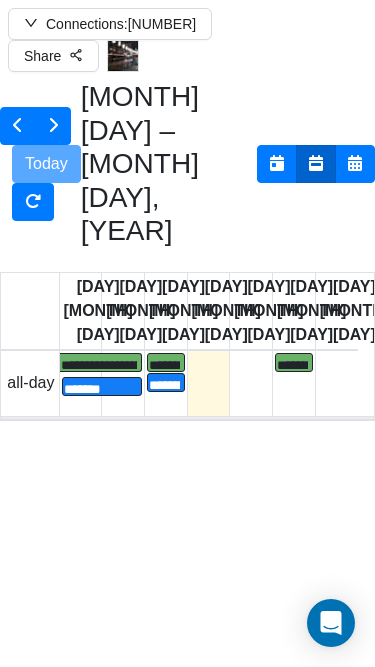 click on "**********" at bounding box center (209, 793) 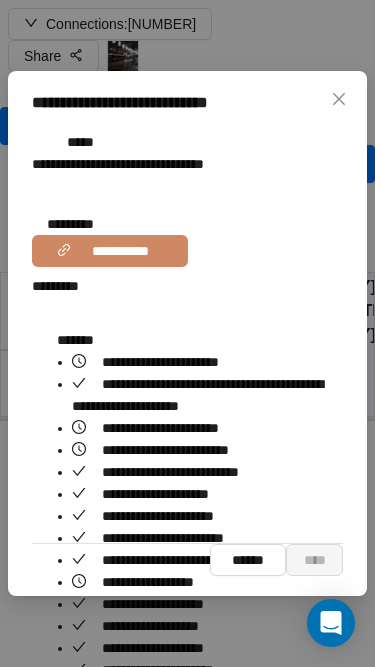 click at bounding box center (339, 99) 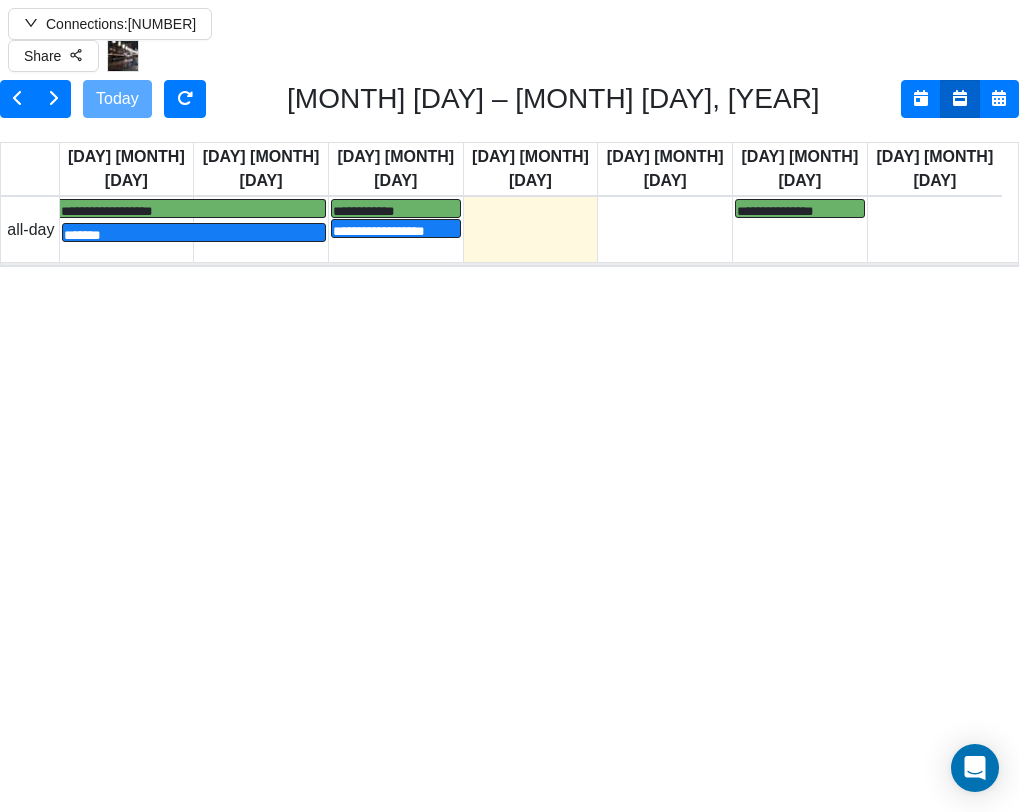 click on "**********" at bounding box center (530, 639) 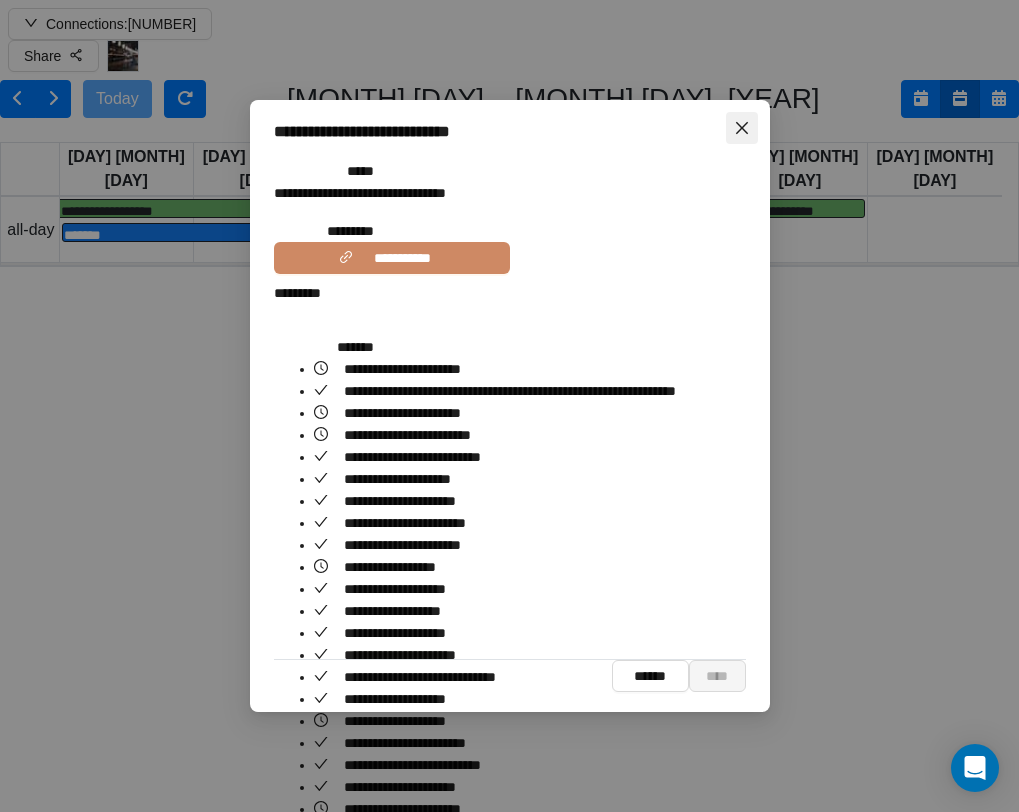 click at bounding box center [742, 128] 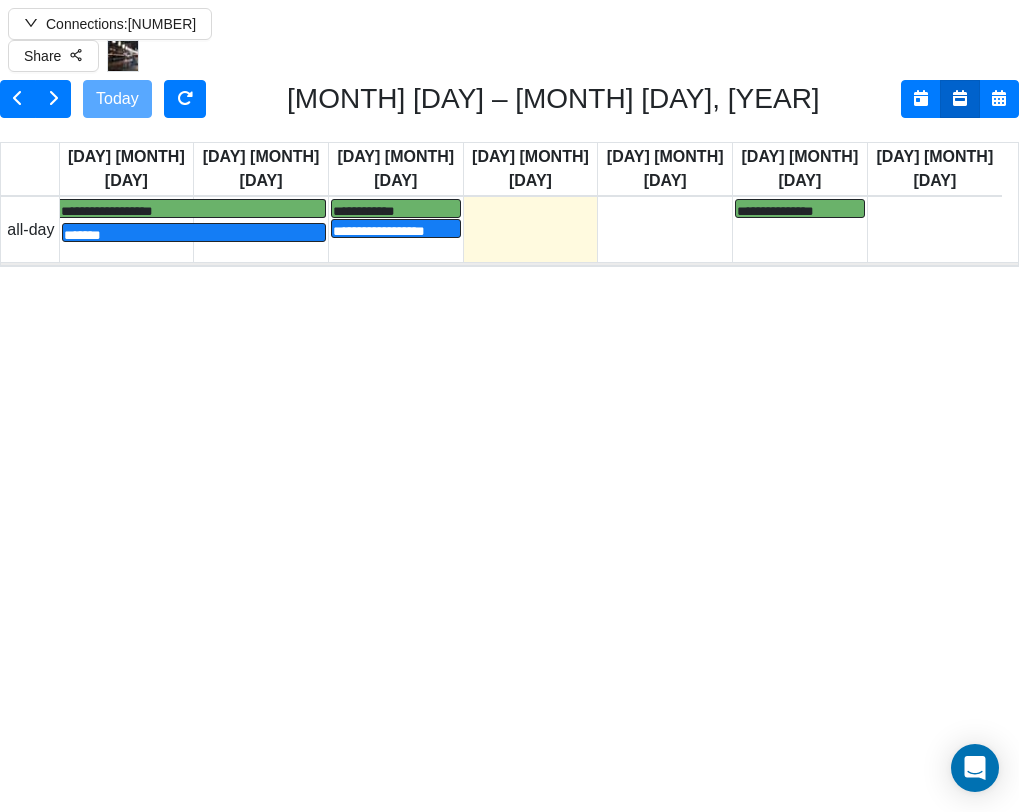click at bounding box center (0, 0) 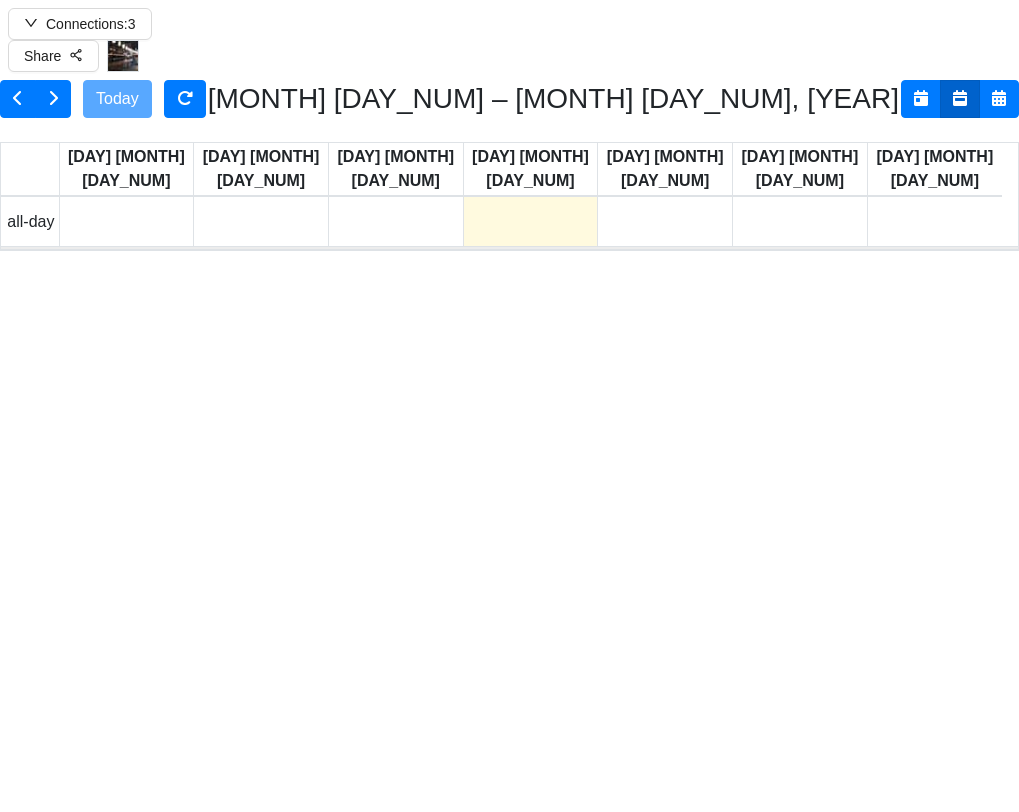 scroll, scrollTop: 0, scrollLeft: 0, axis: both 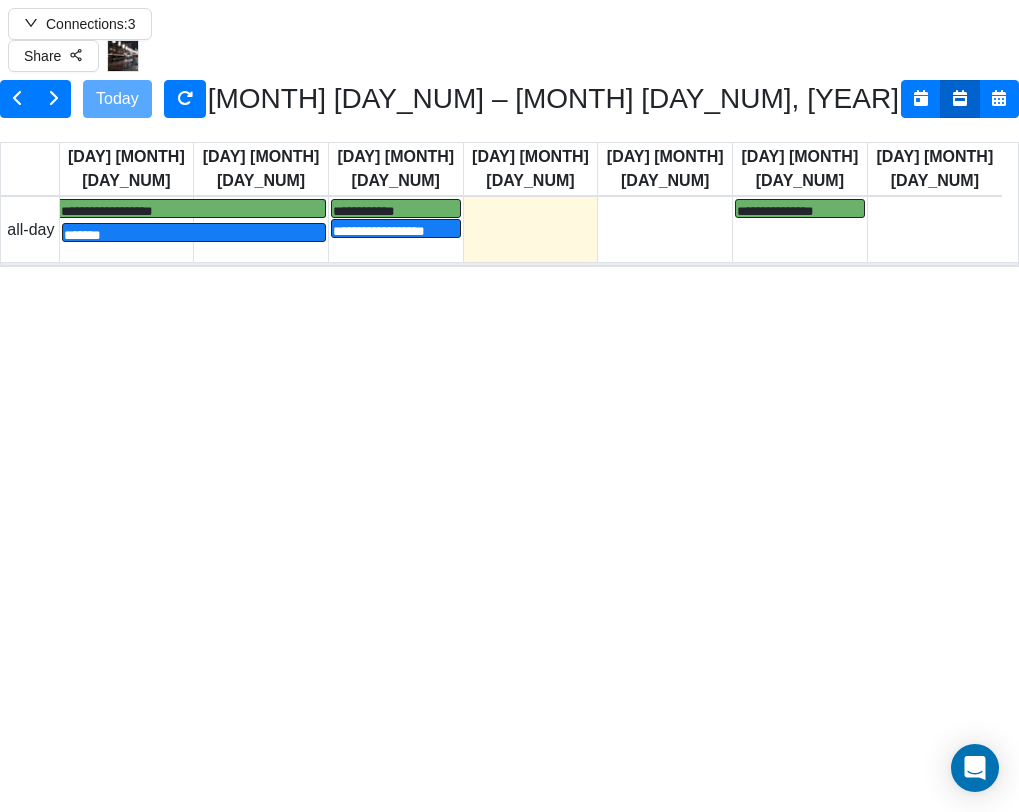 click on "**" at bounding box center [518, 624] 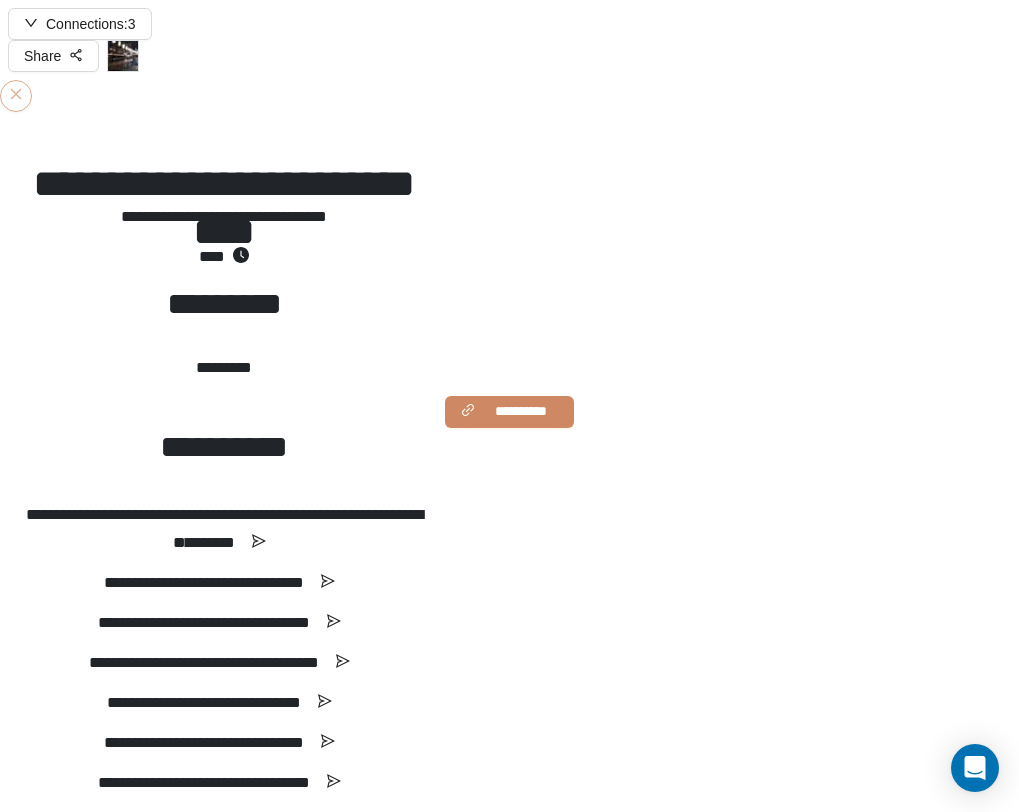 click at bounding box center (16, 94) 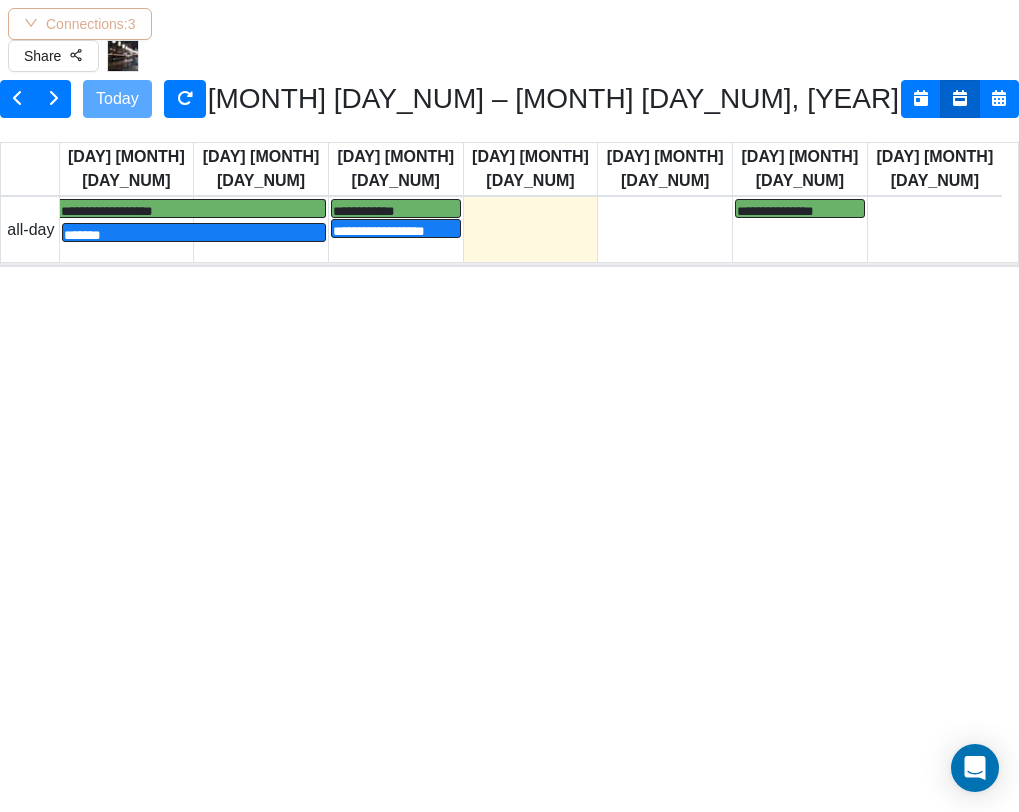 click on "Connections:  3" at bounding box center (80, 24) 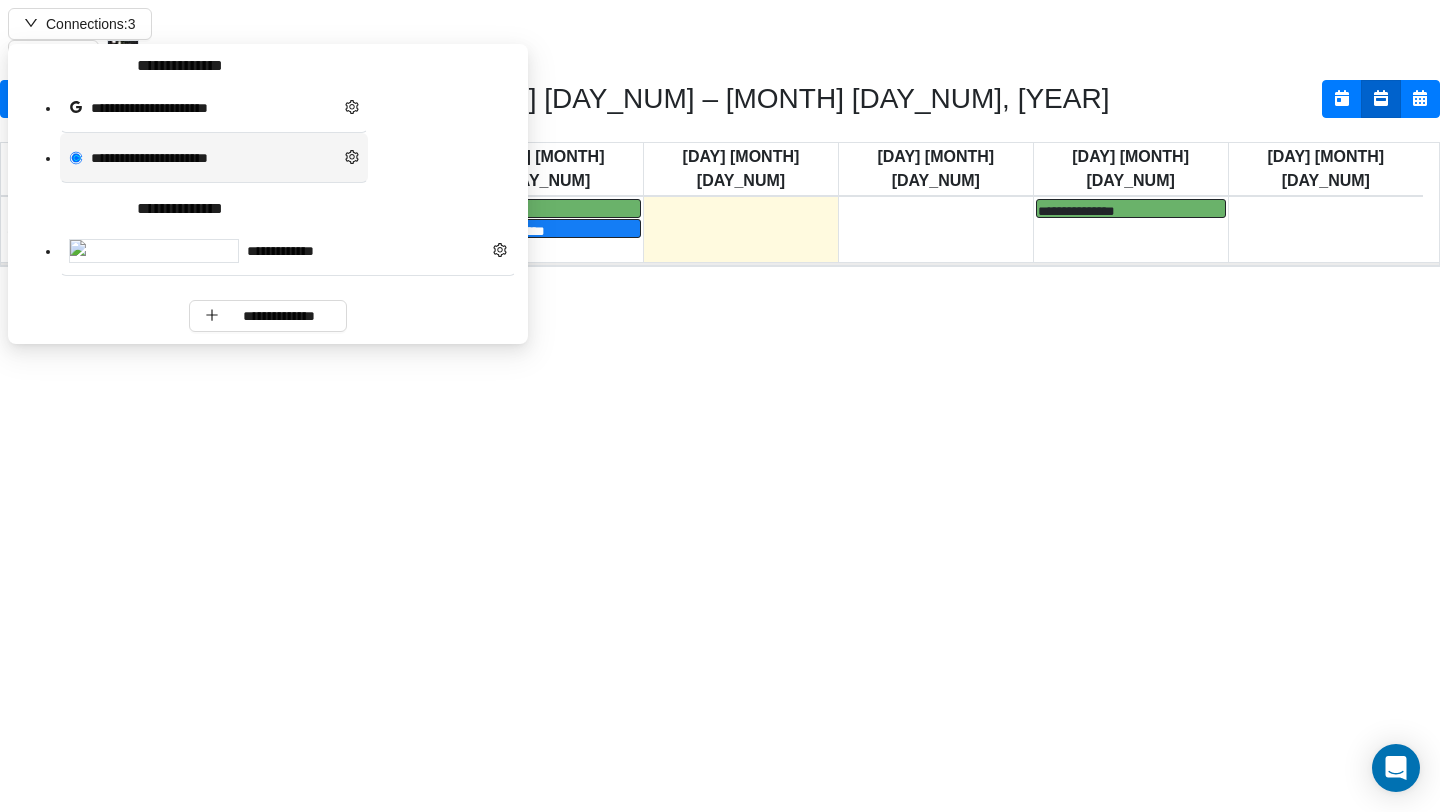 click on "**********" at bounding box center (214, 158) 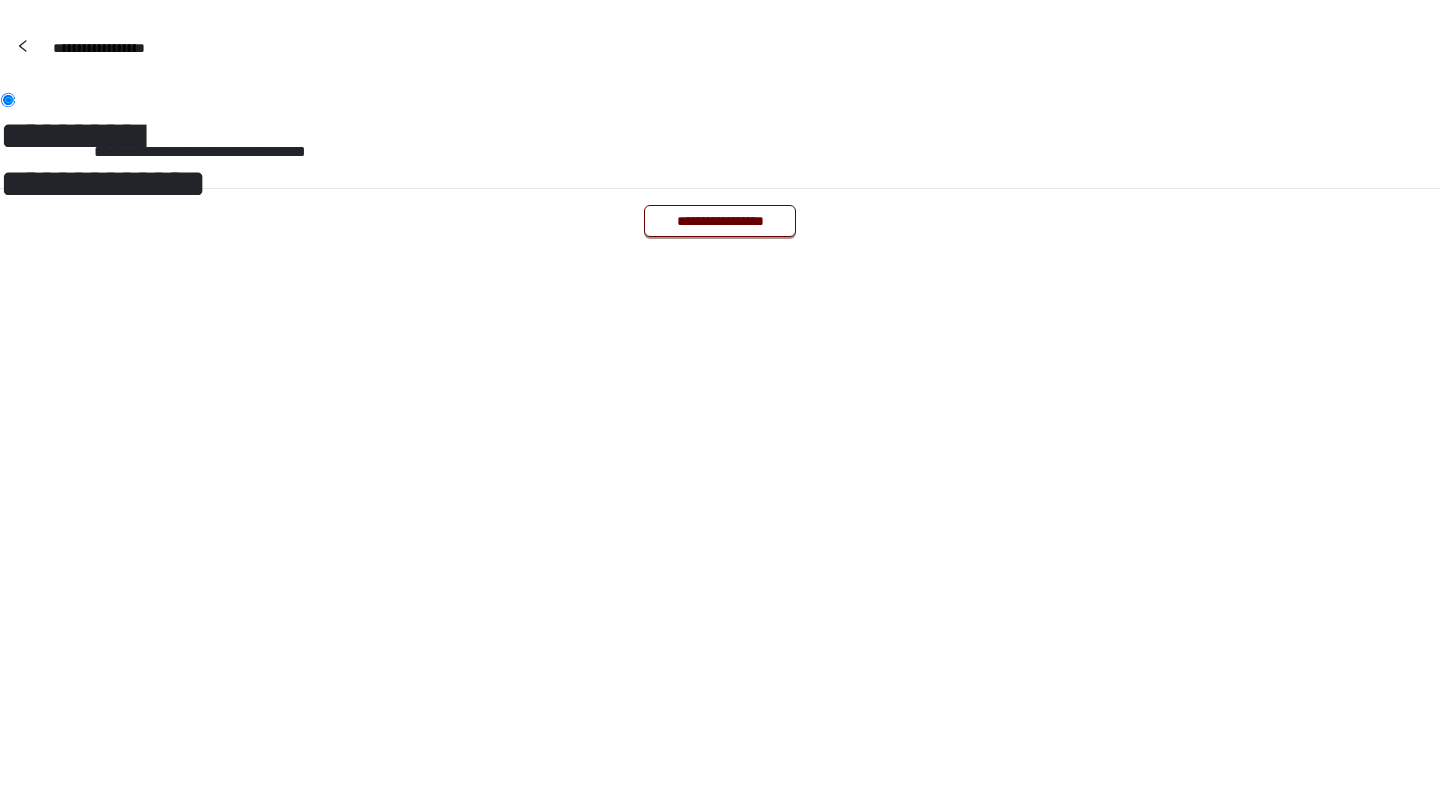 scroll, scrollTop: 0, scrollLeft: 0, axis: both 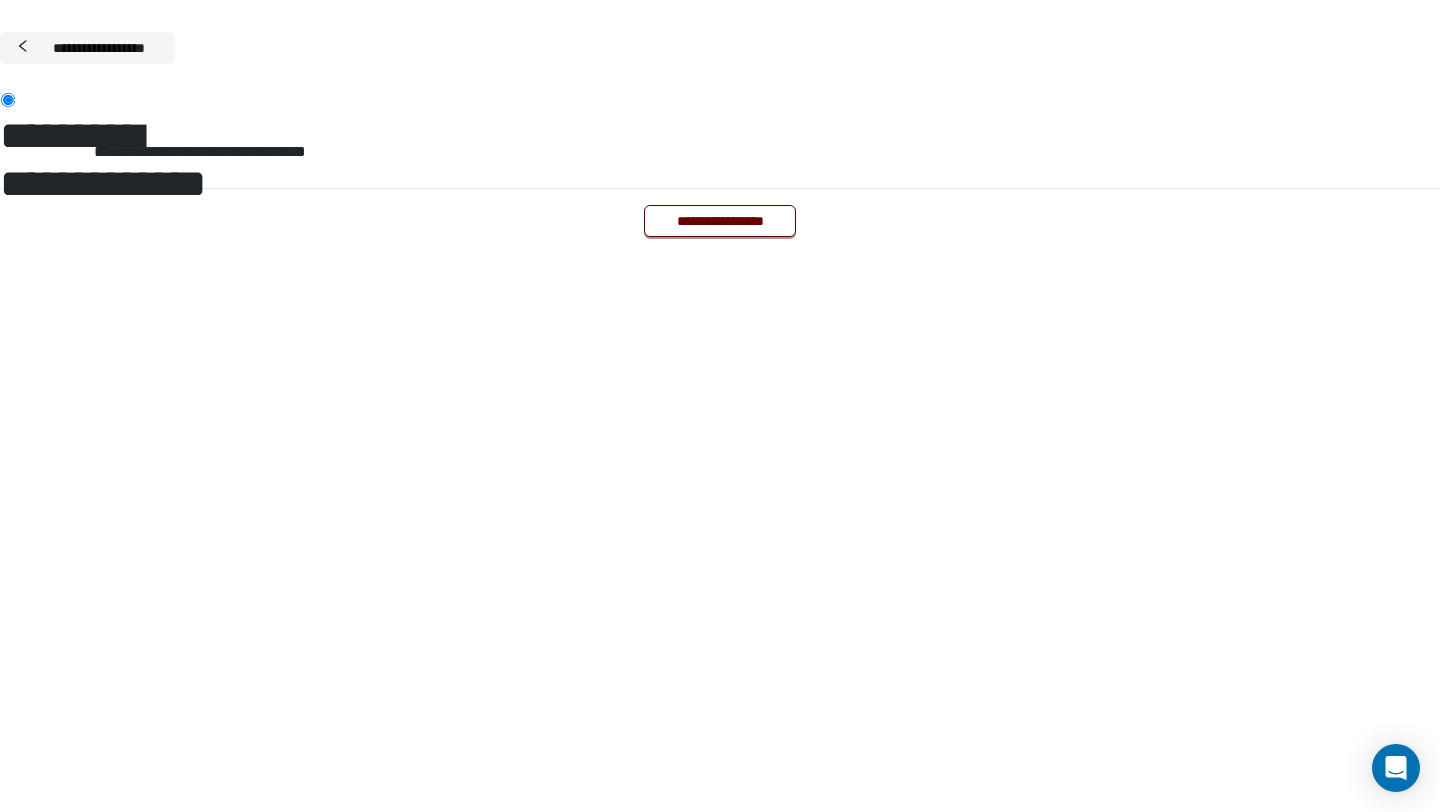 click on "**********" at bounding box center (98, 48) 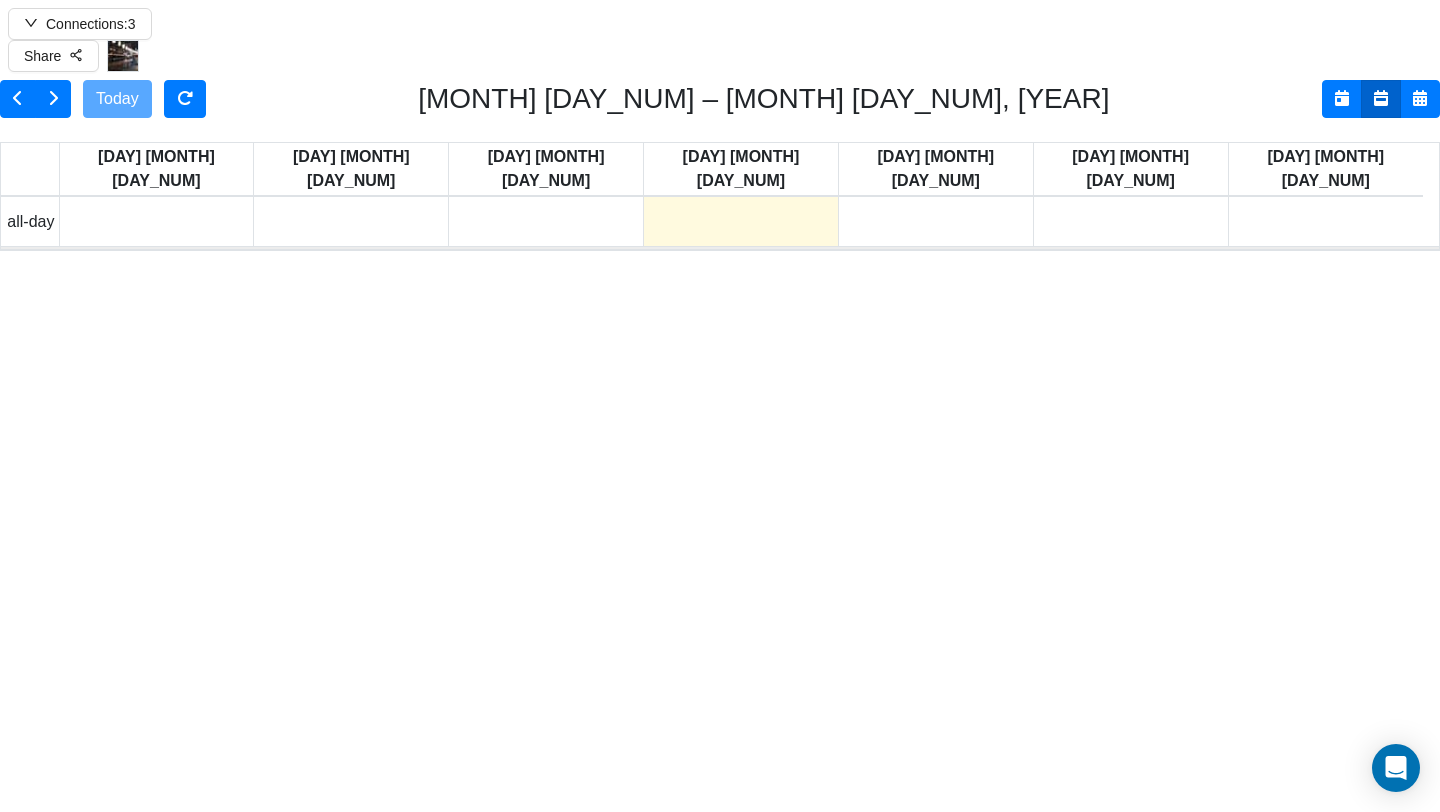 scroll, scrollTop: 0, scrollLeft: 0, axis: both 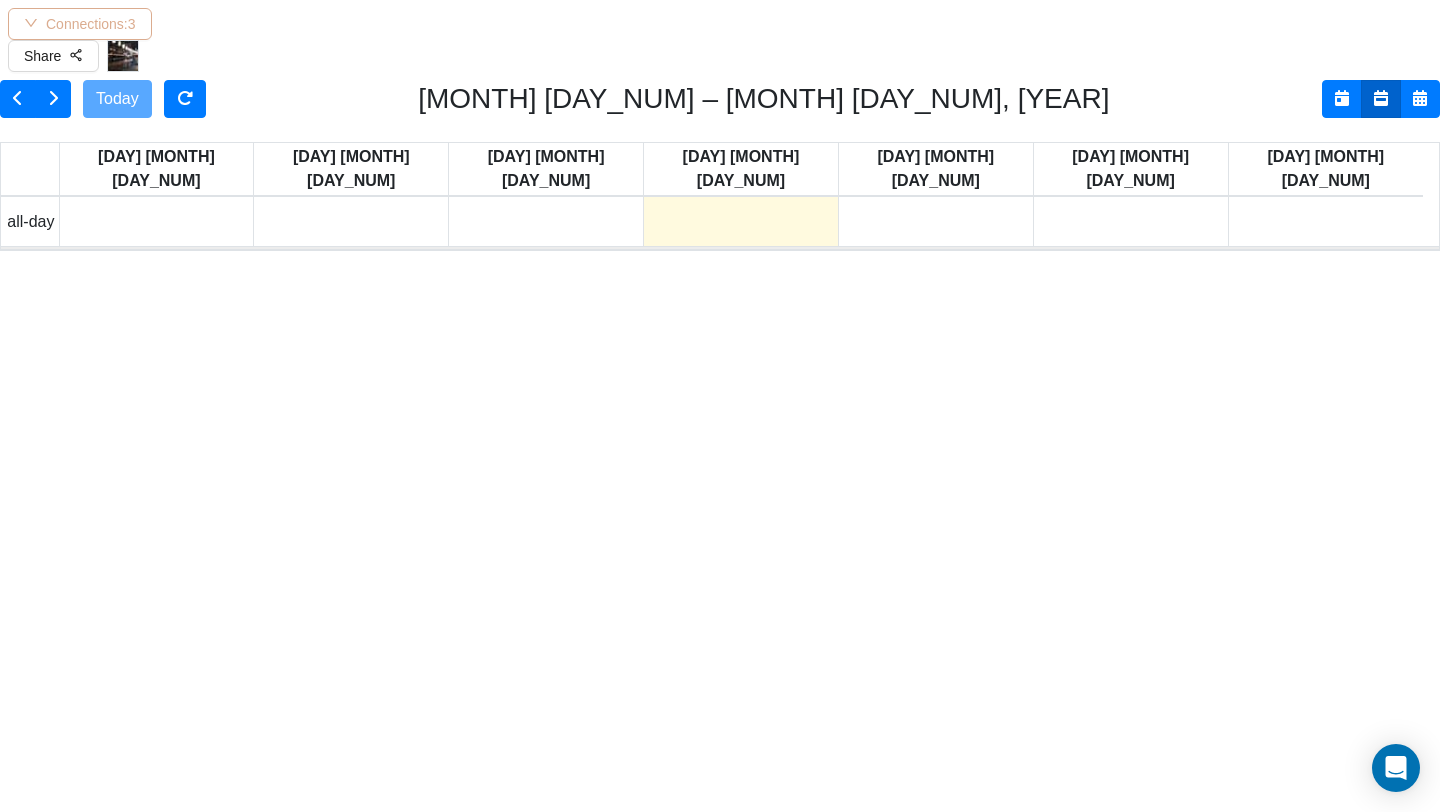 click on "Connections:  3" at bounding box center [80, 24] 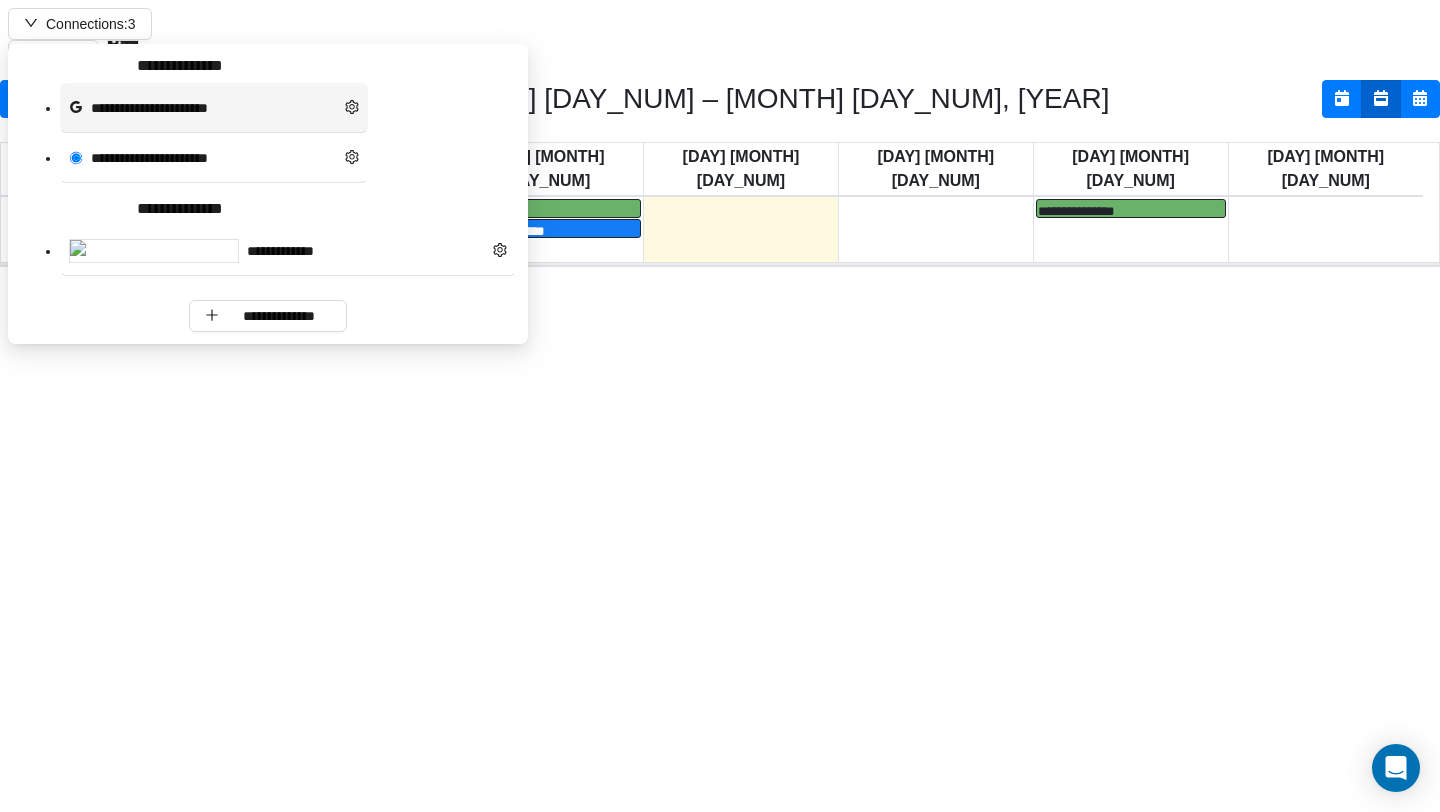 click on "**********" at bounding box center (214, 108) 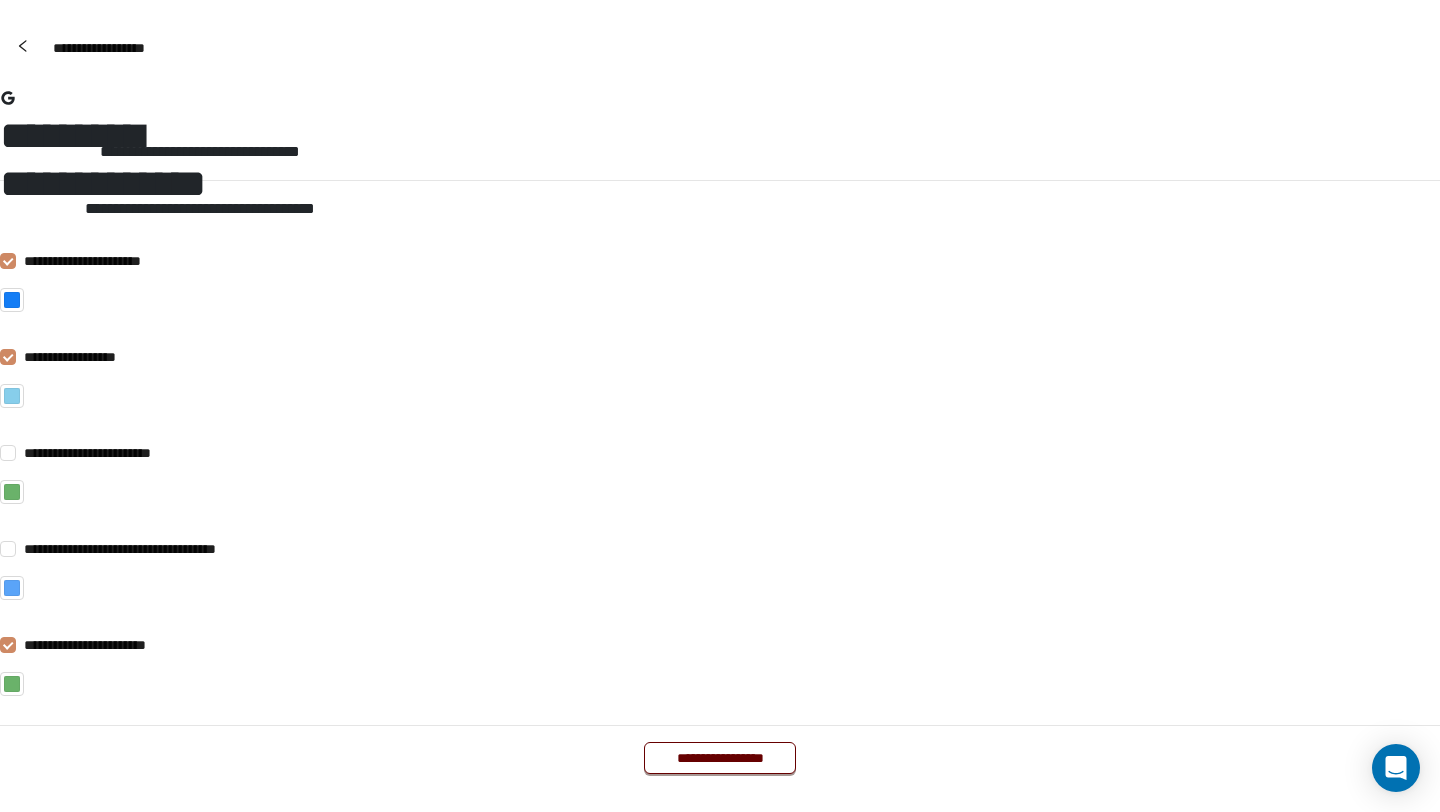 scroll, scrollTop: 0, scrollLeft: 0, axis: both 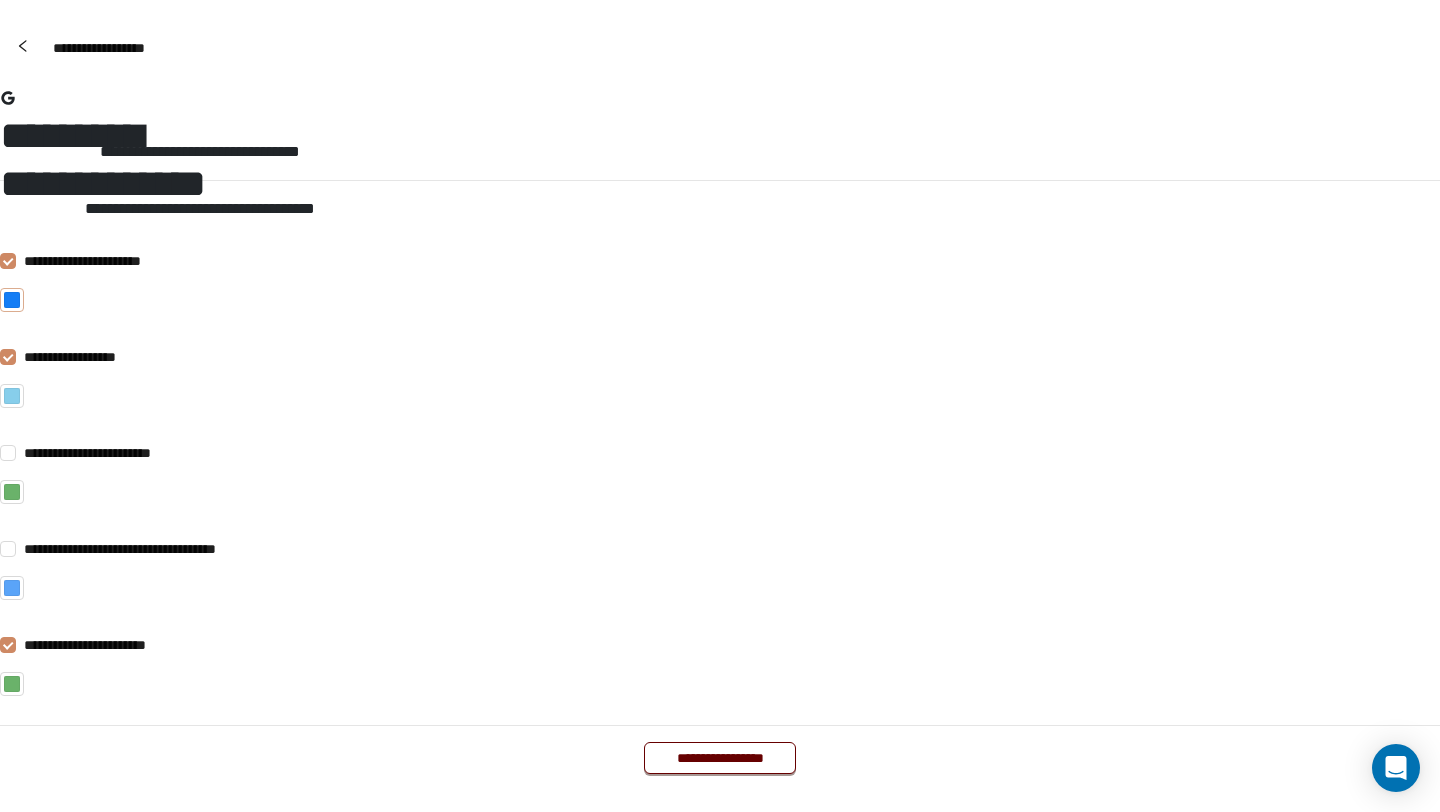 click at bounding box center (12, 300) 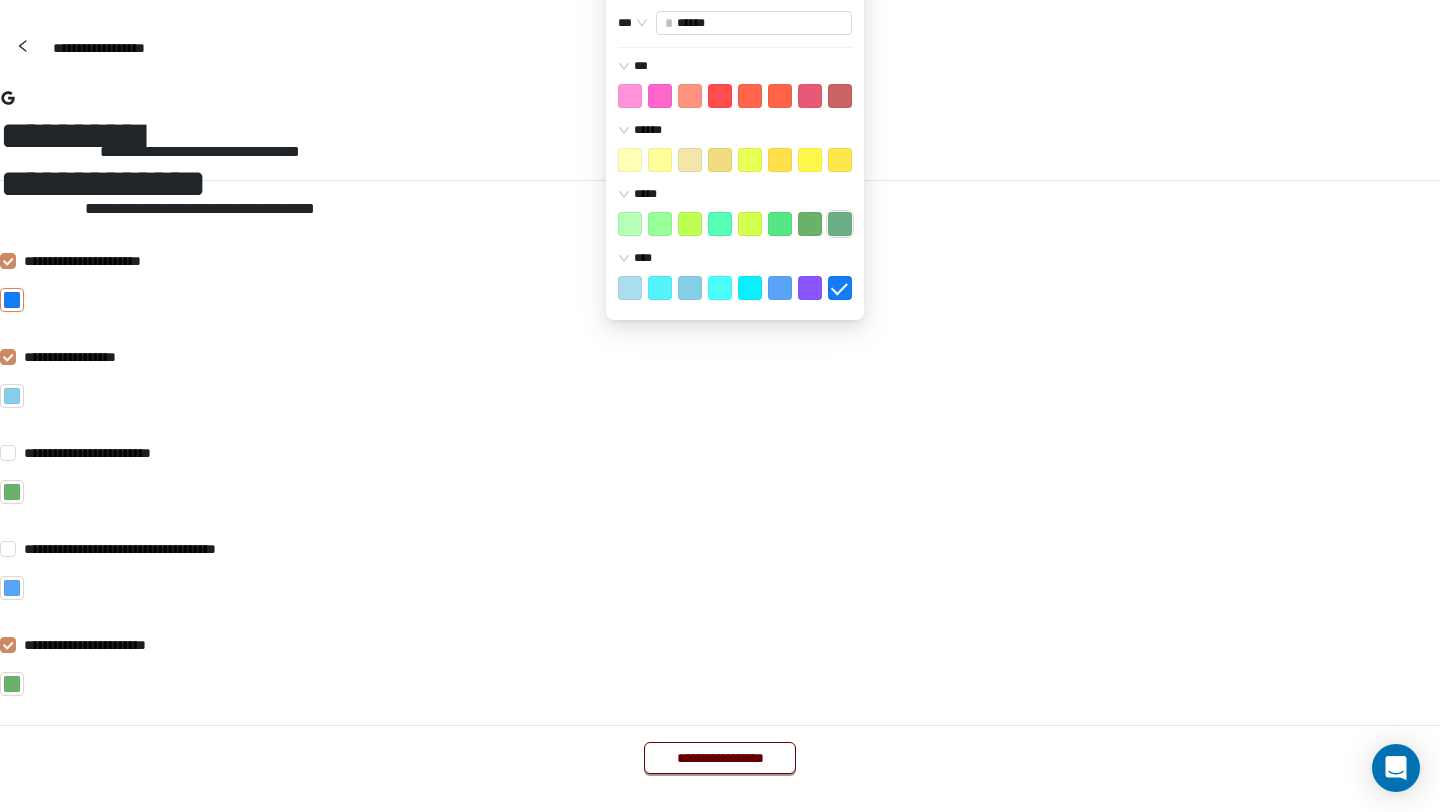 click at bounding box center [630, 96] 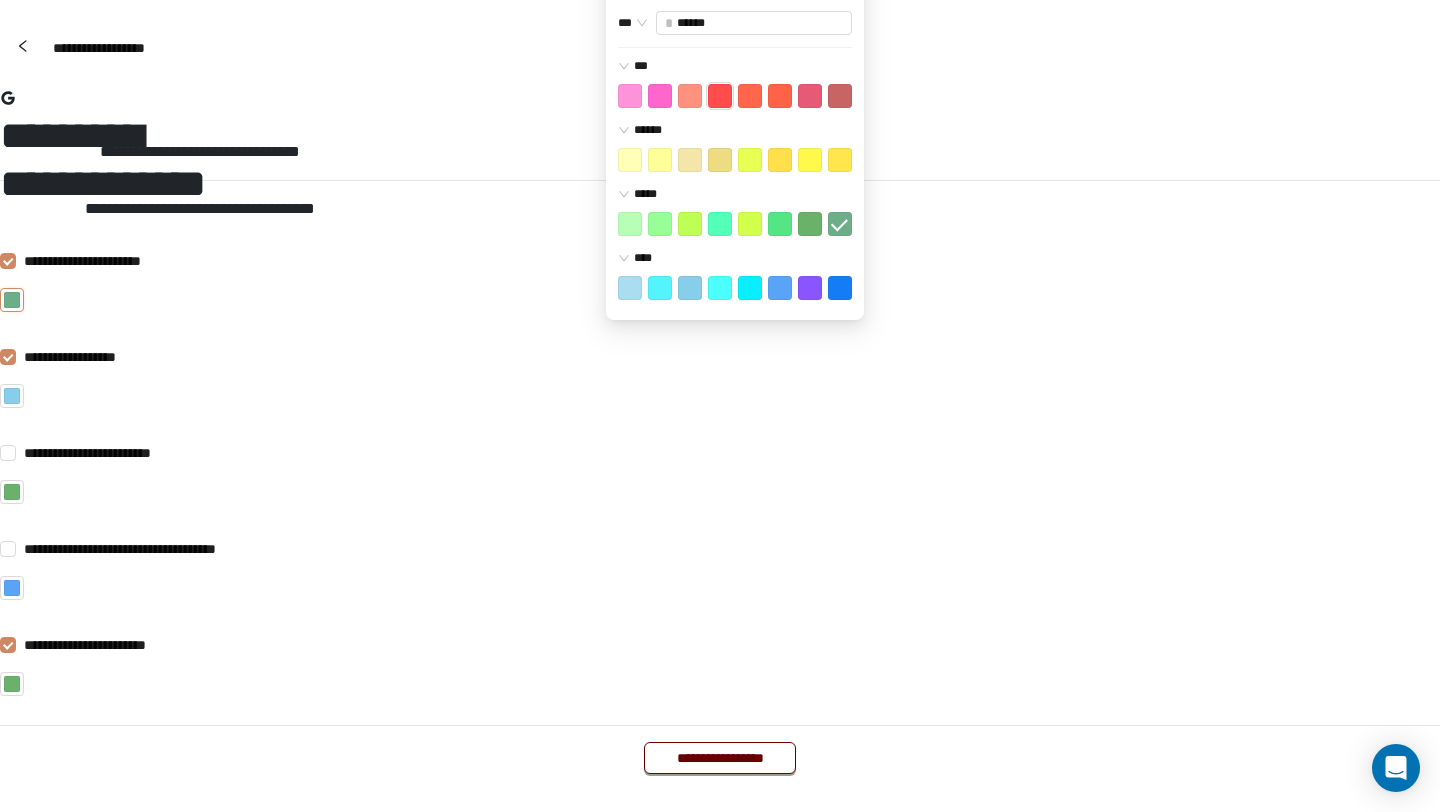 click at bounding box center (630, 96) 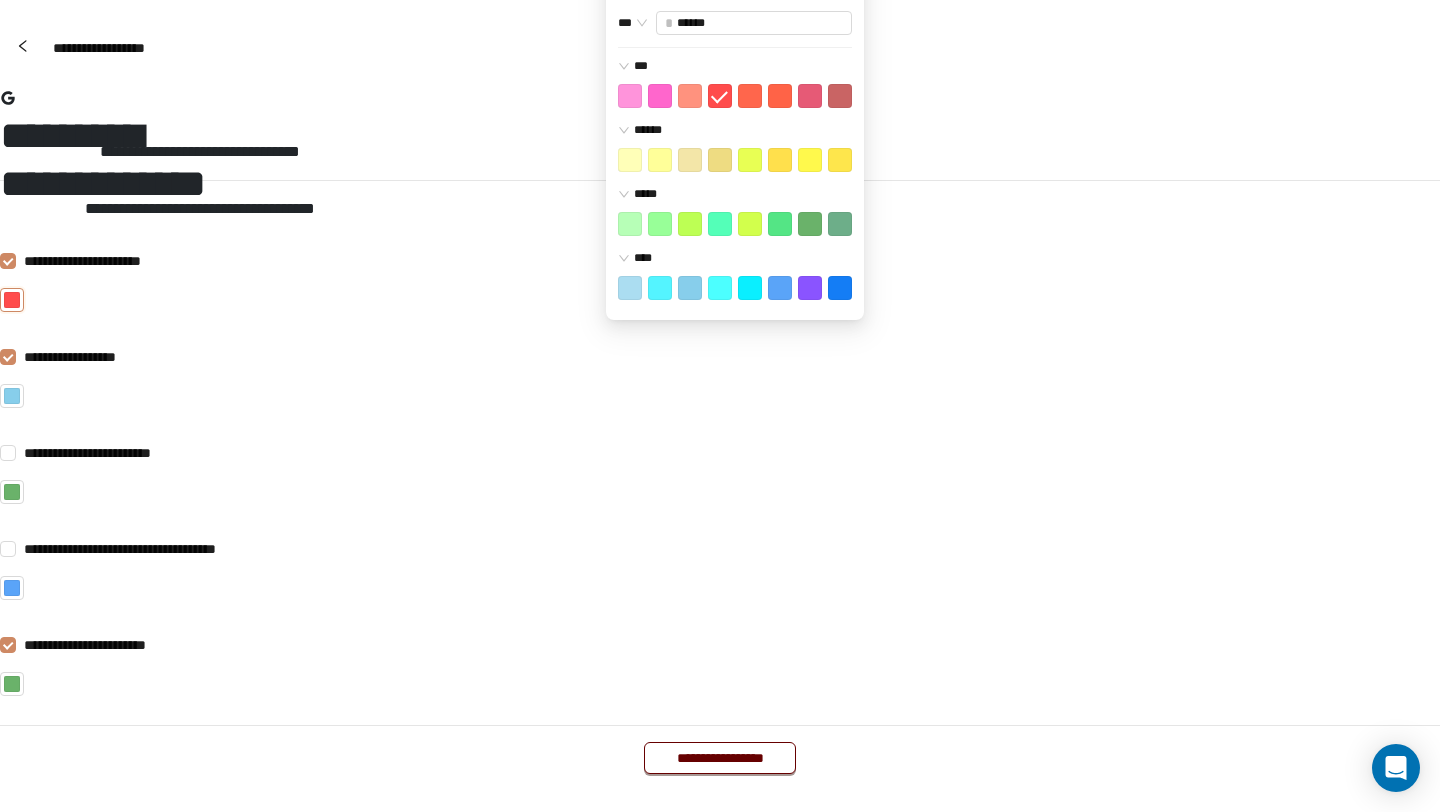 click at bounding box center [624, 66] 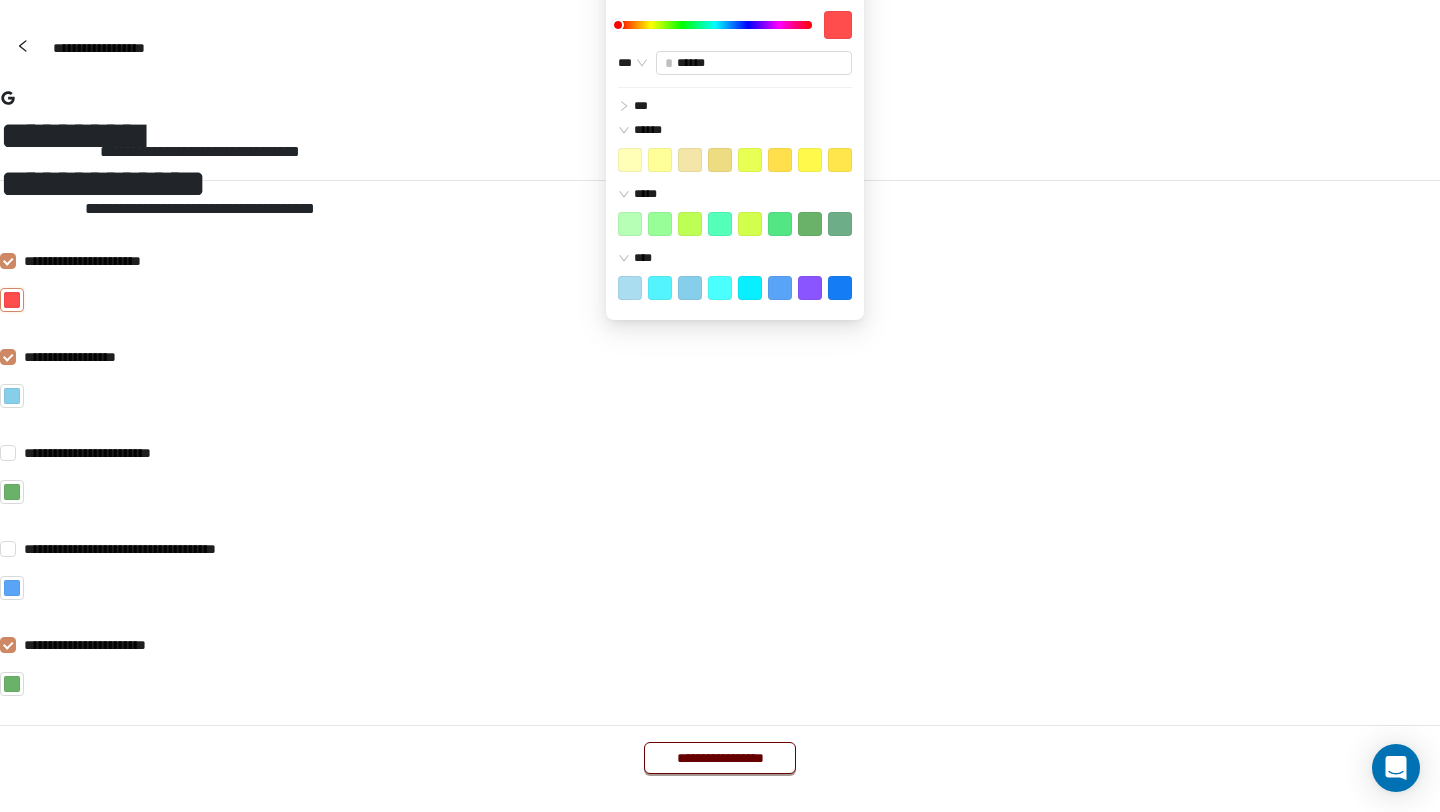 click at bounding box center (624, 106) 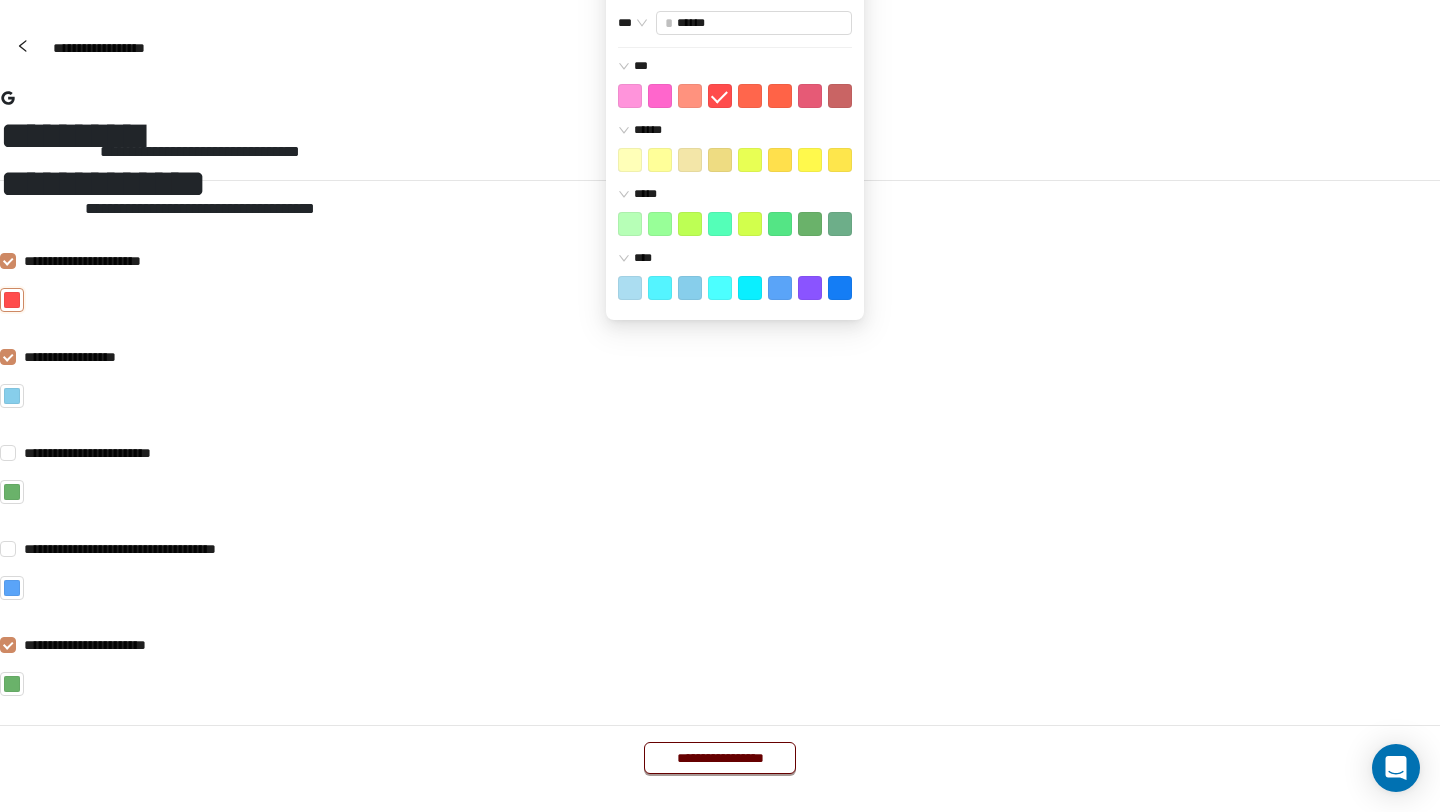 click on "**********" at bounding box center [720, 391] 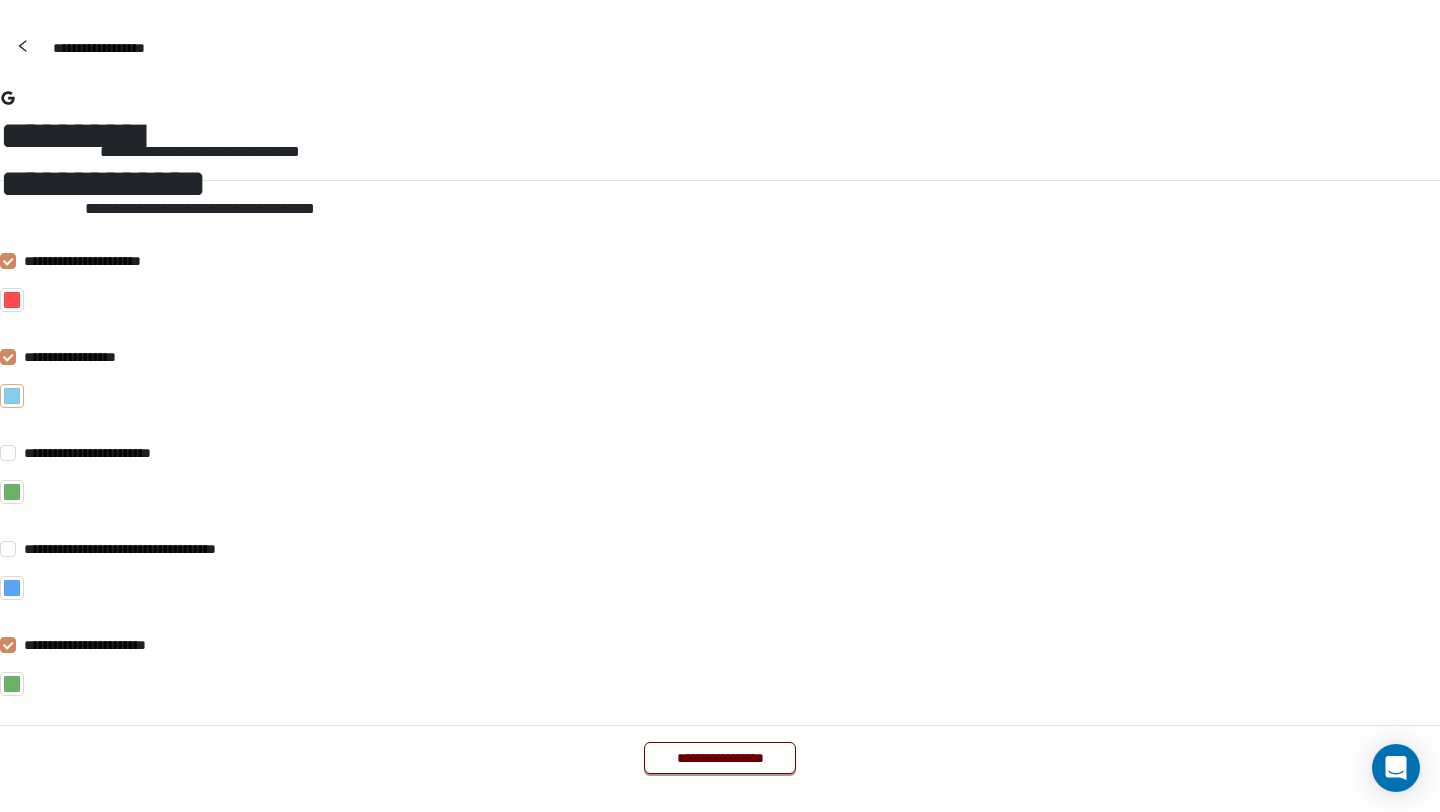 click at bounding box center [12, 396] 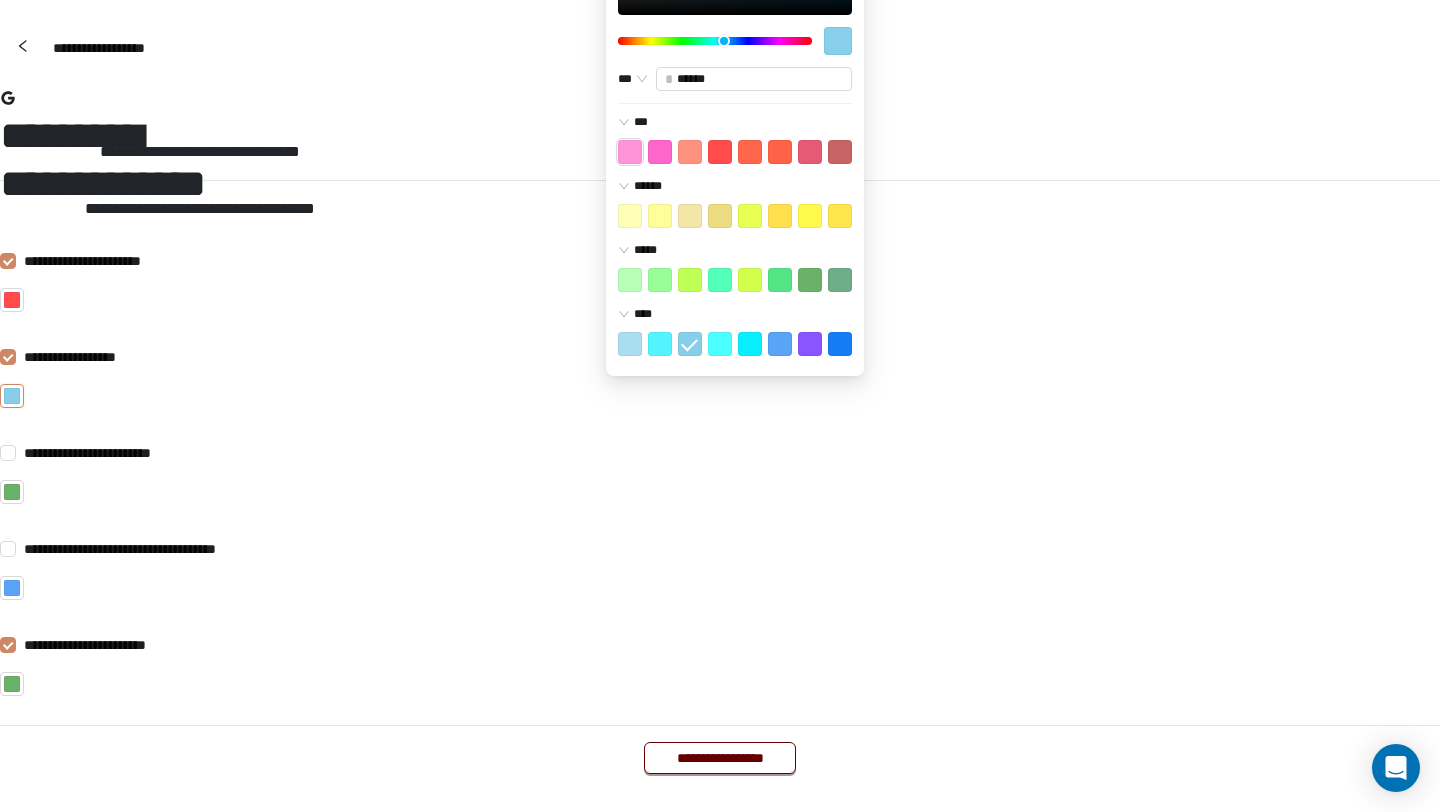 click at bounding box center [630, 152] 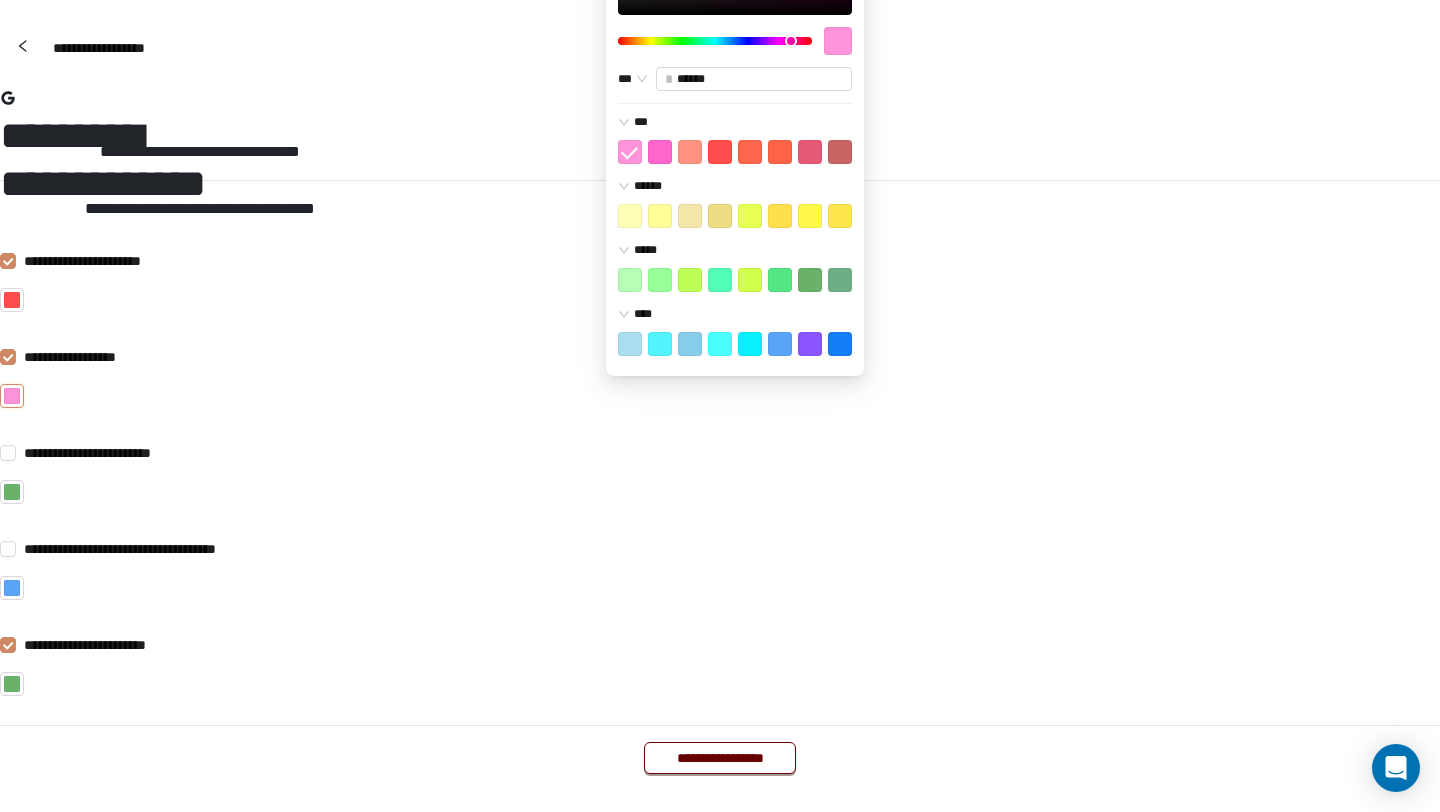 click on "**********" at bounding box center [720, 391] 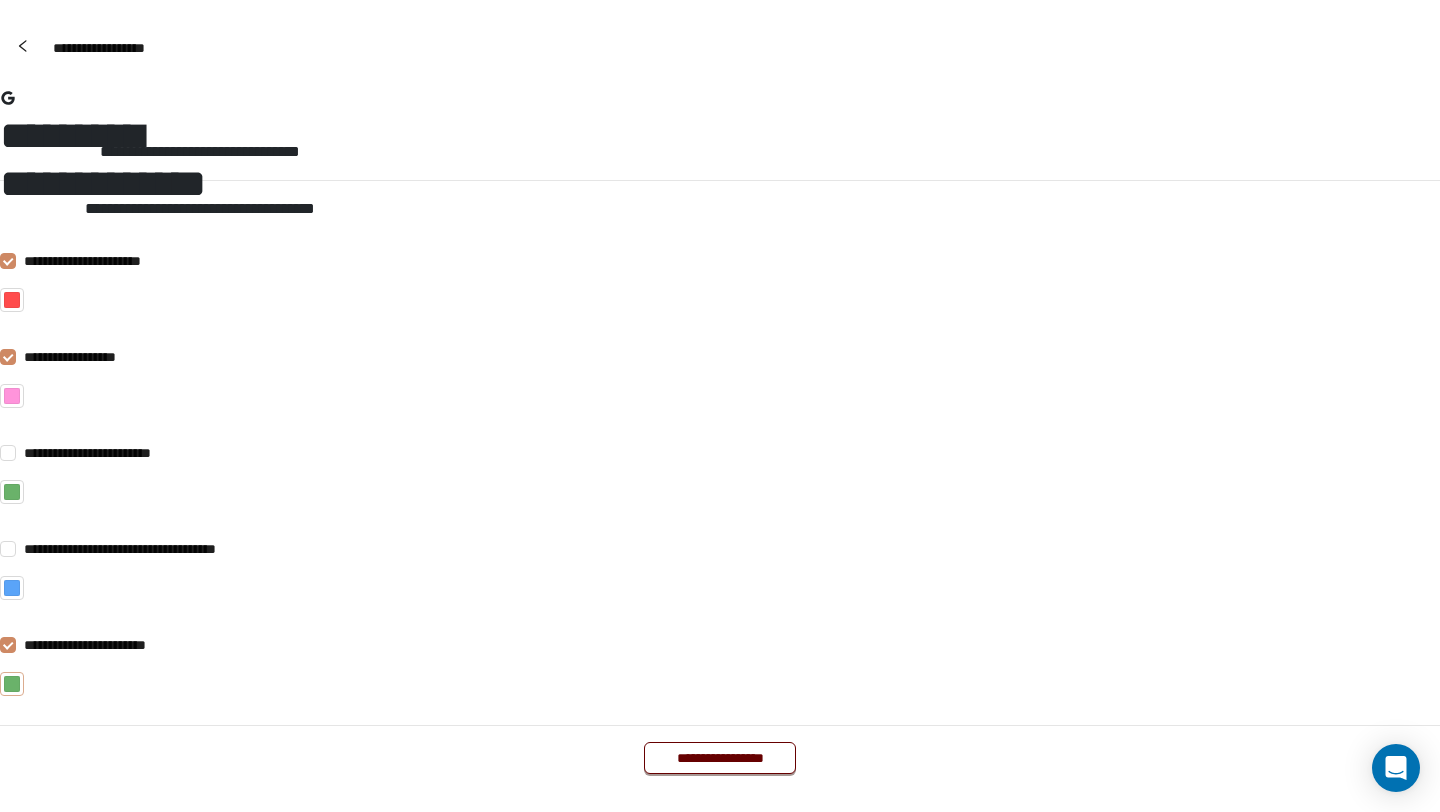 click at bounding box center [12, 684] 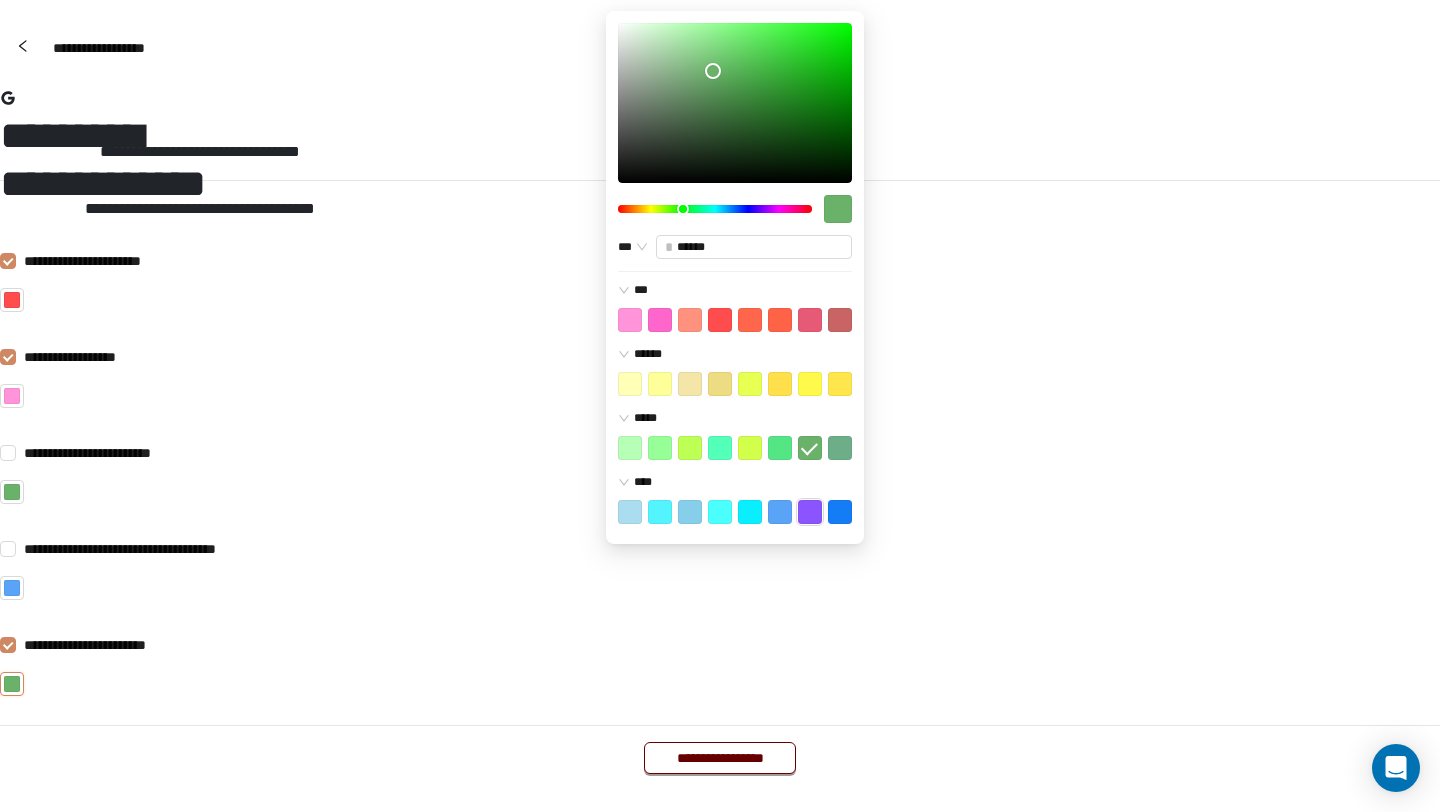 click at bounding box center [630, 320] 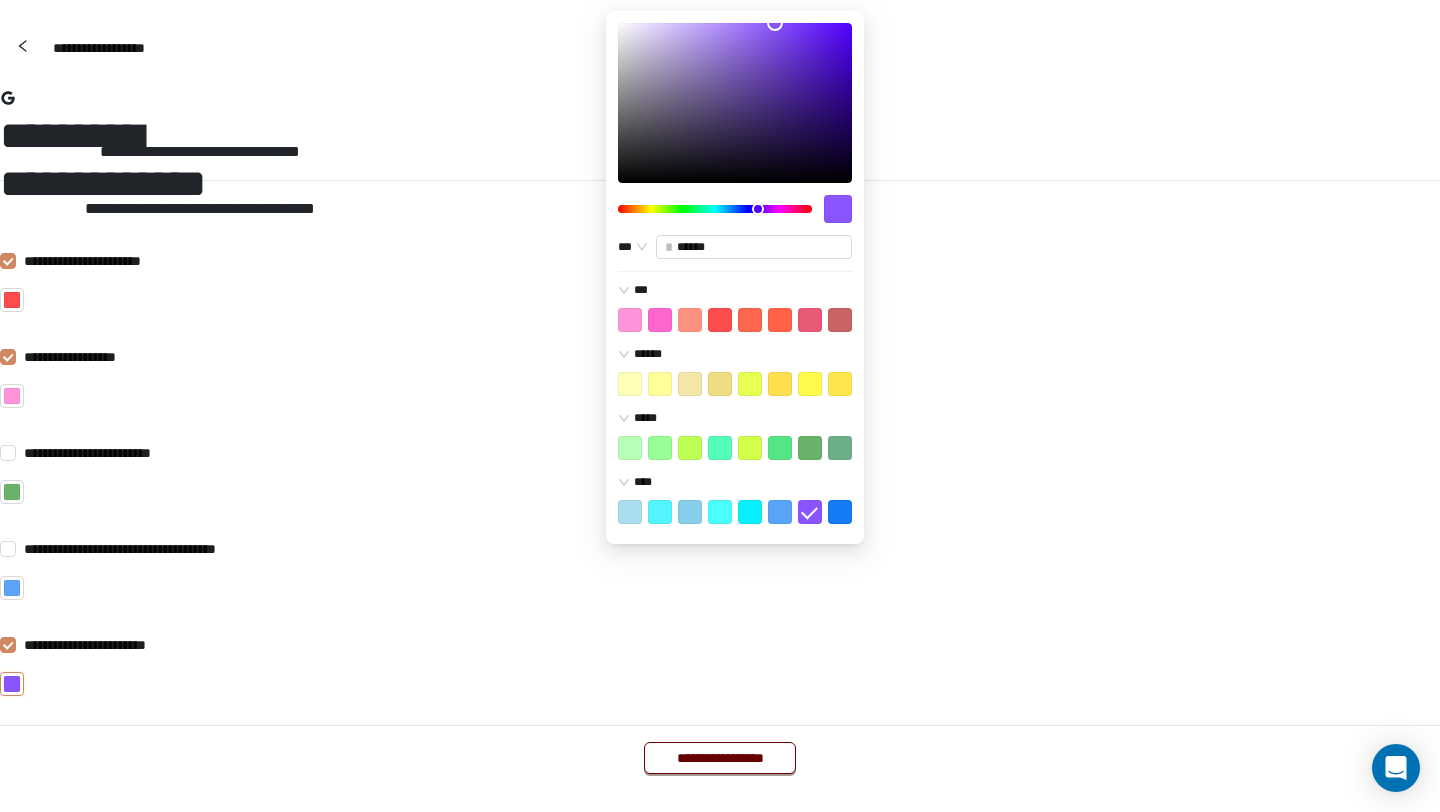 click on "**********" at bounding box center (720, 391) 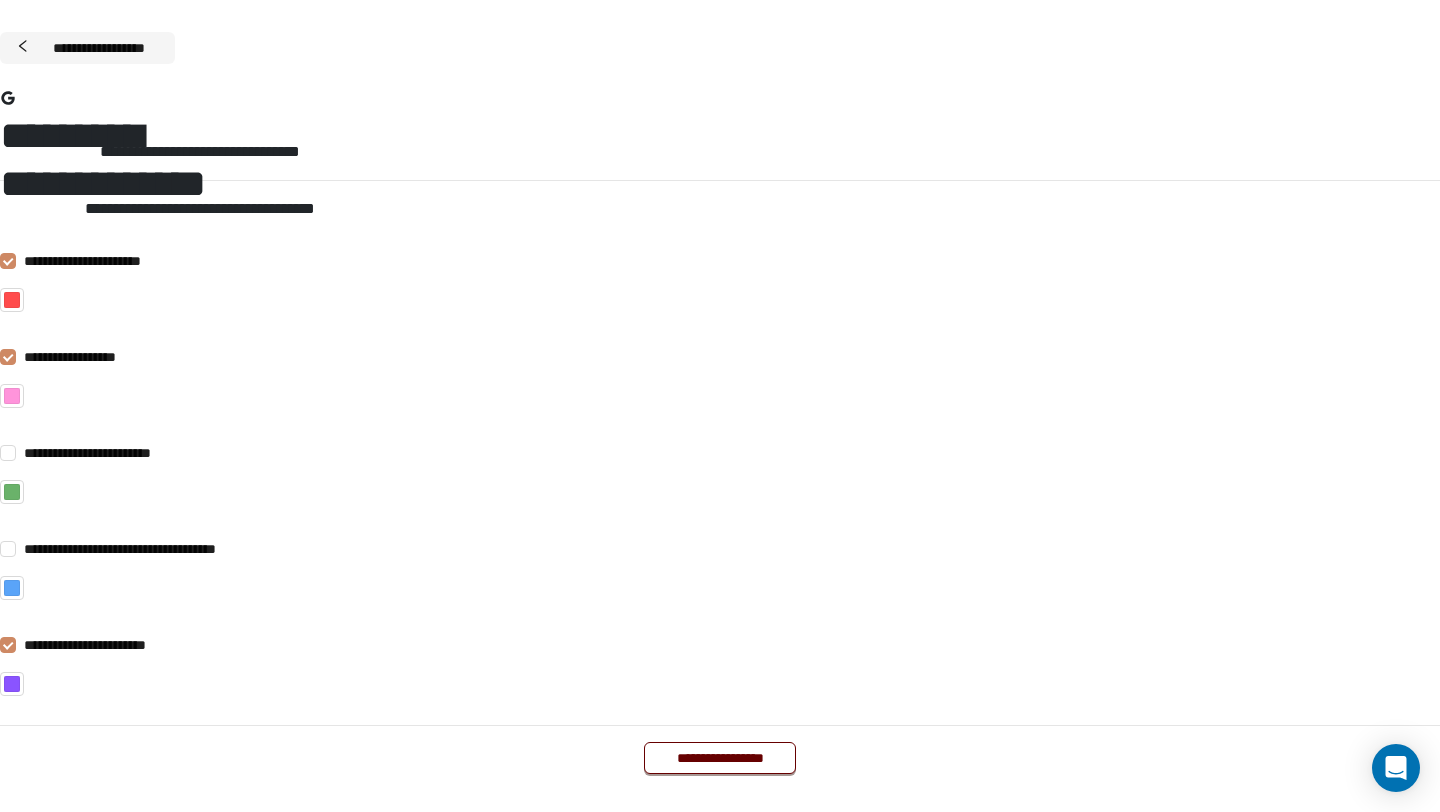 click on "**********" at bounding box center [98, 48] 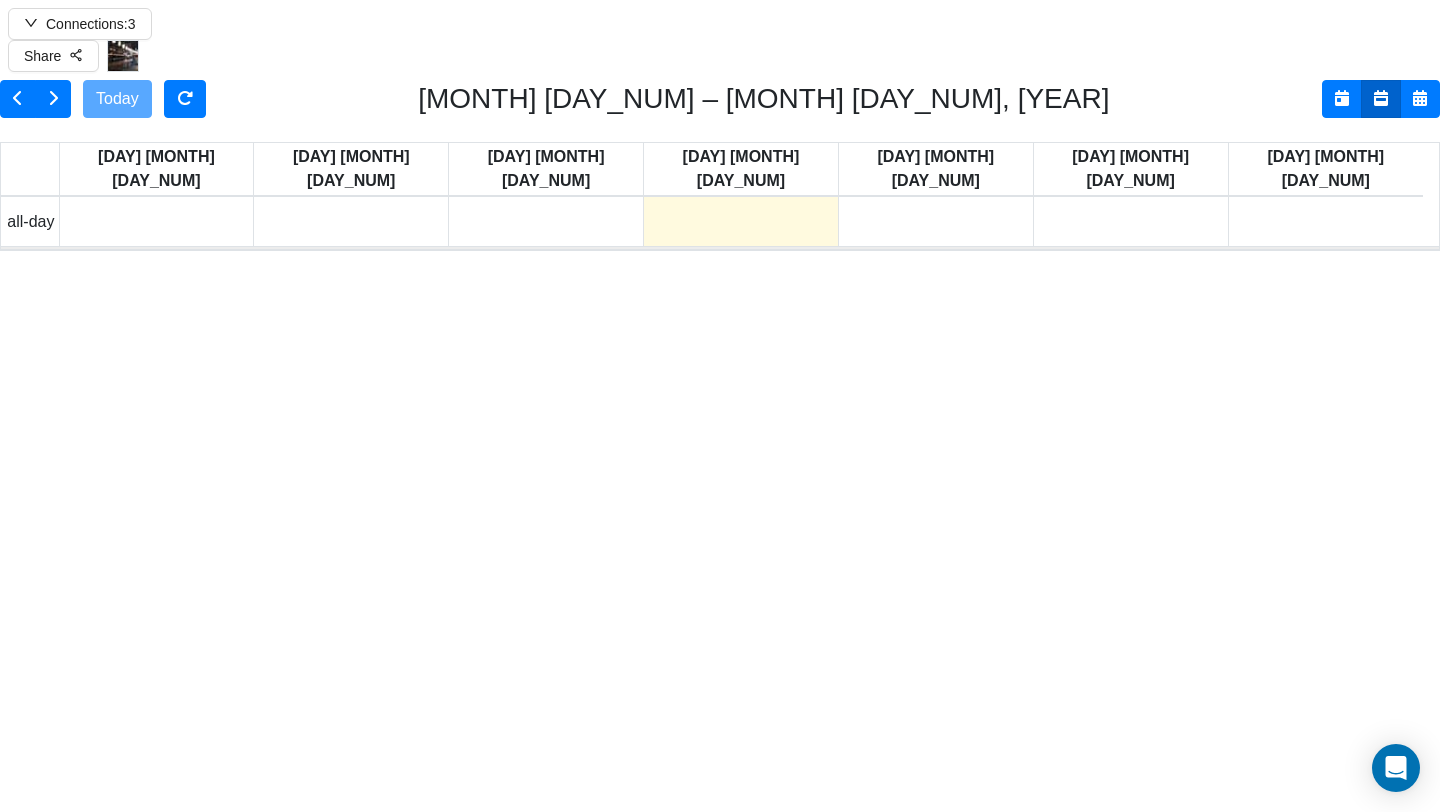 scroll, scrollTop: 0, scrollLeft: 0, axis: both 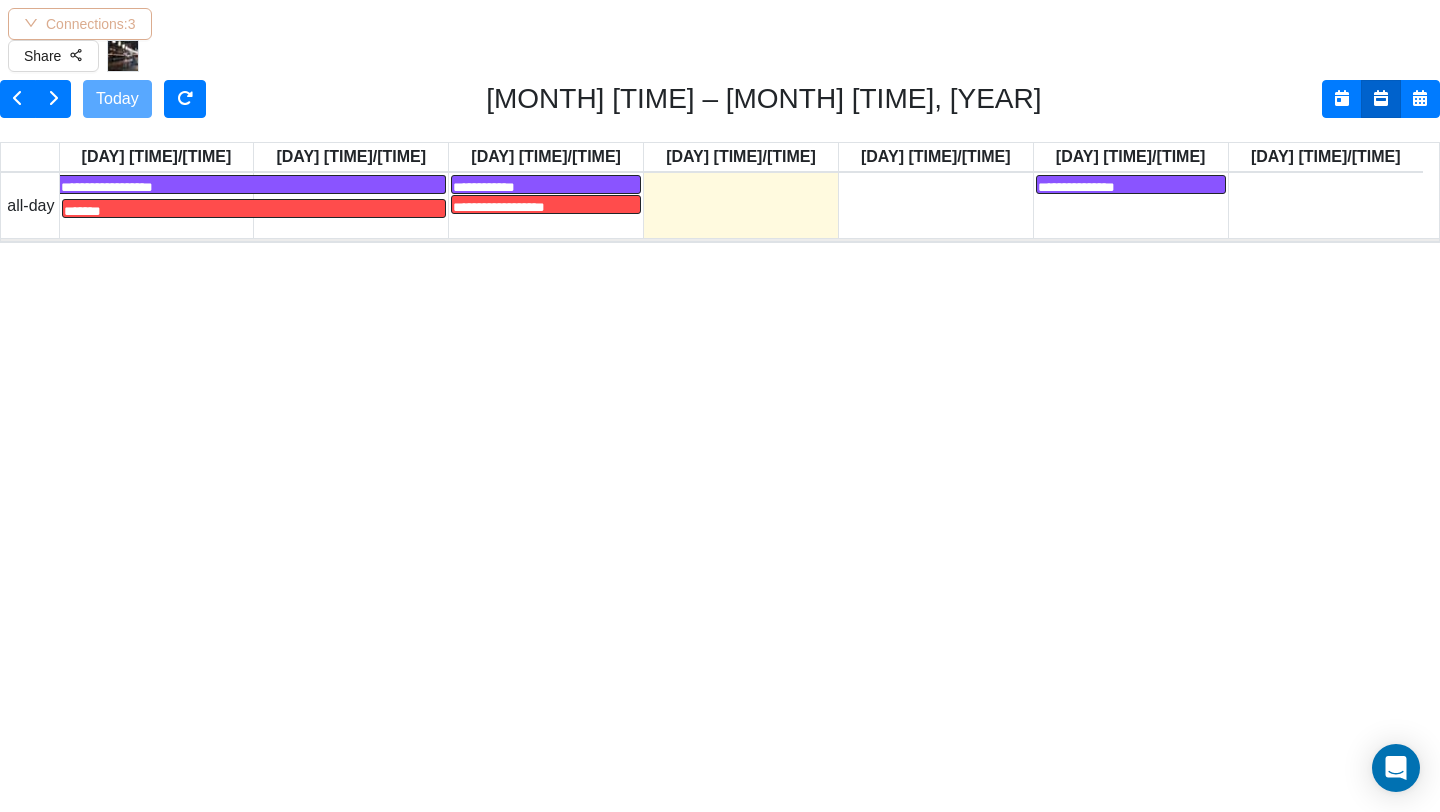 click on "Connections:  3" at bounding box center (80, 24) 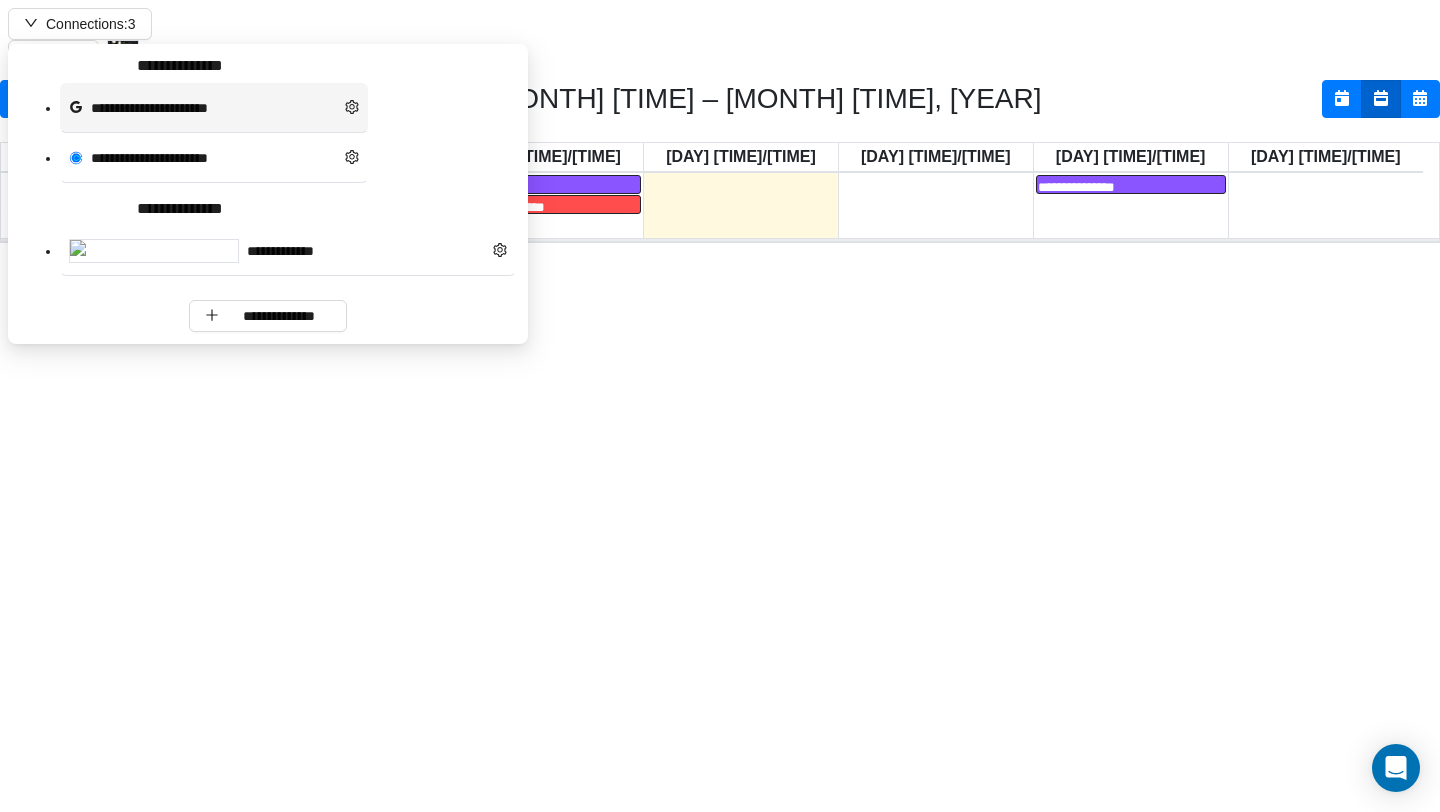 click on "**********" at bounding box center (214, 108) 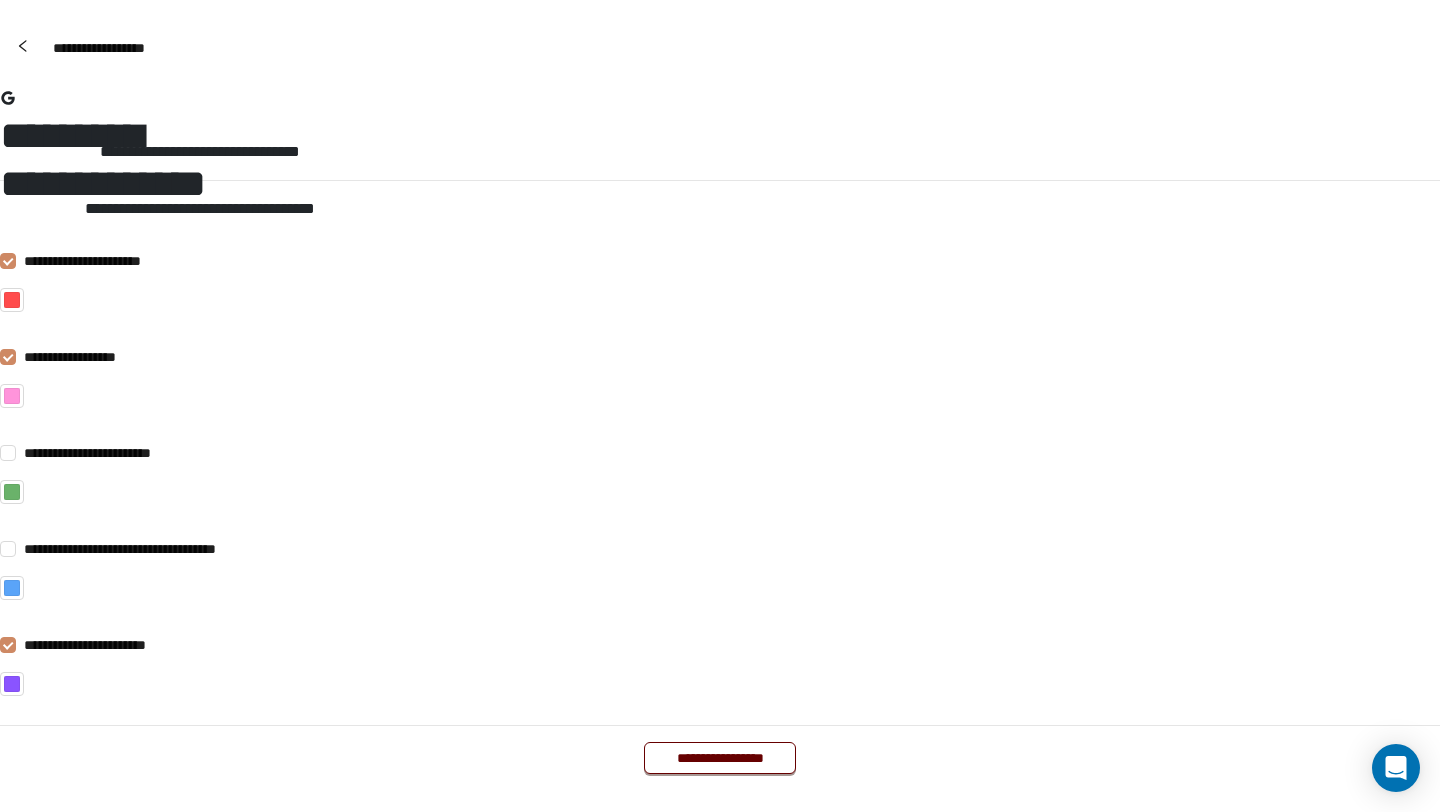scroll, scrollTop: 0, scrollLeft: 0, axis: both 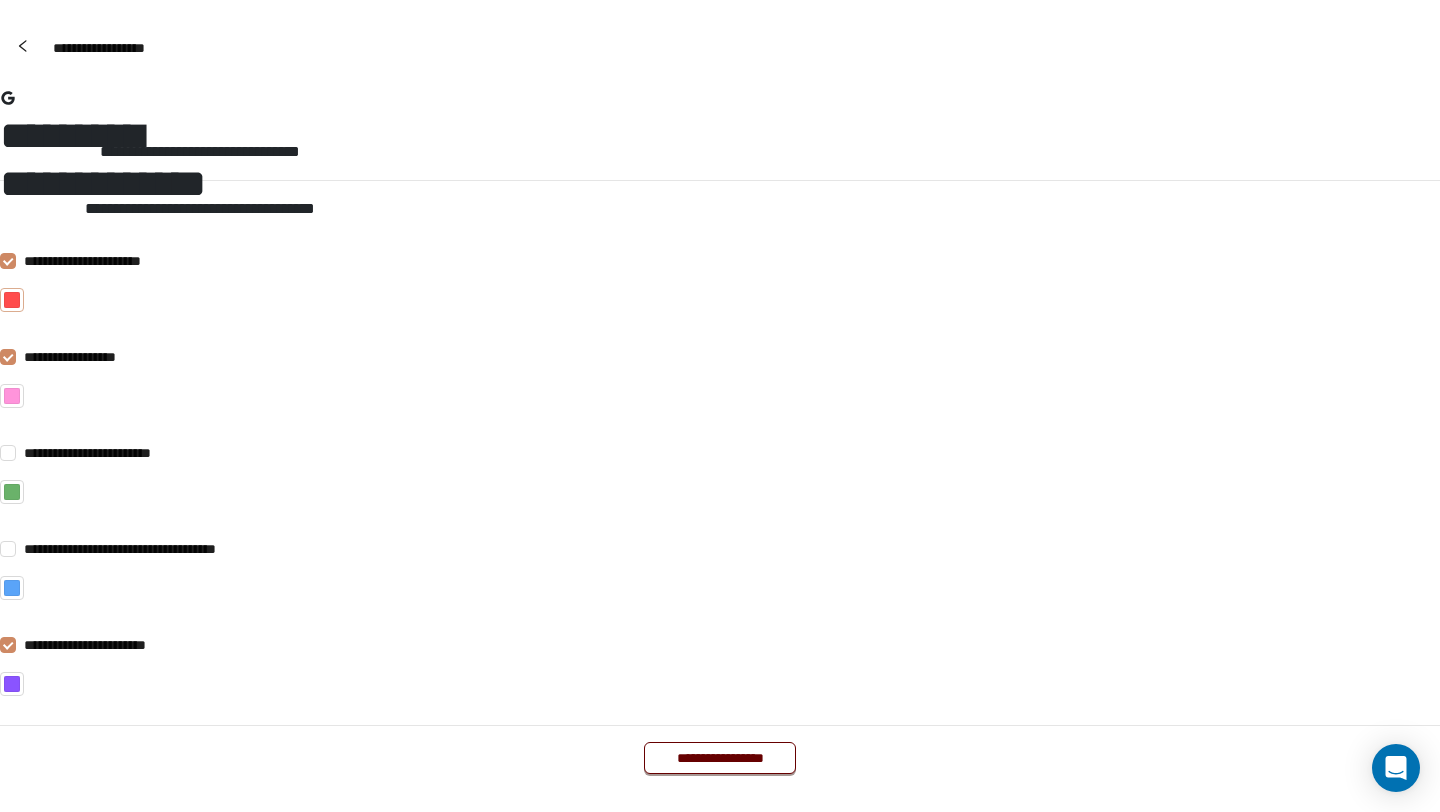 click at bounding box center [12, 300] 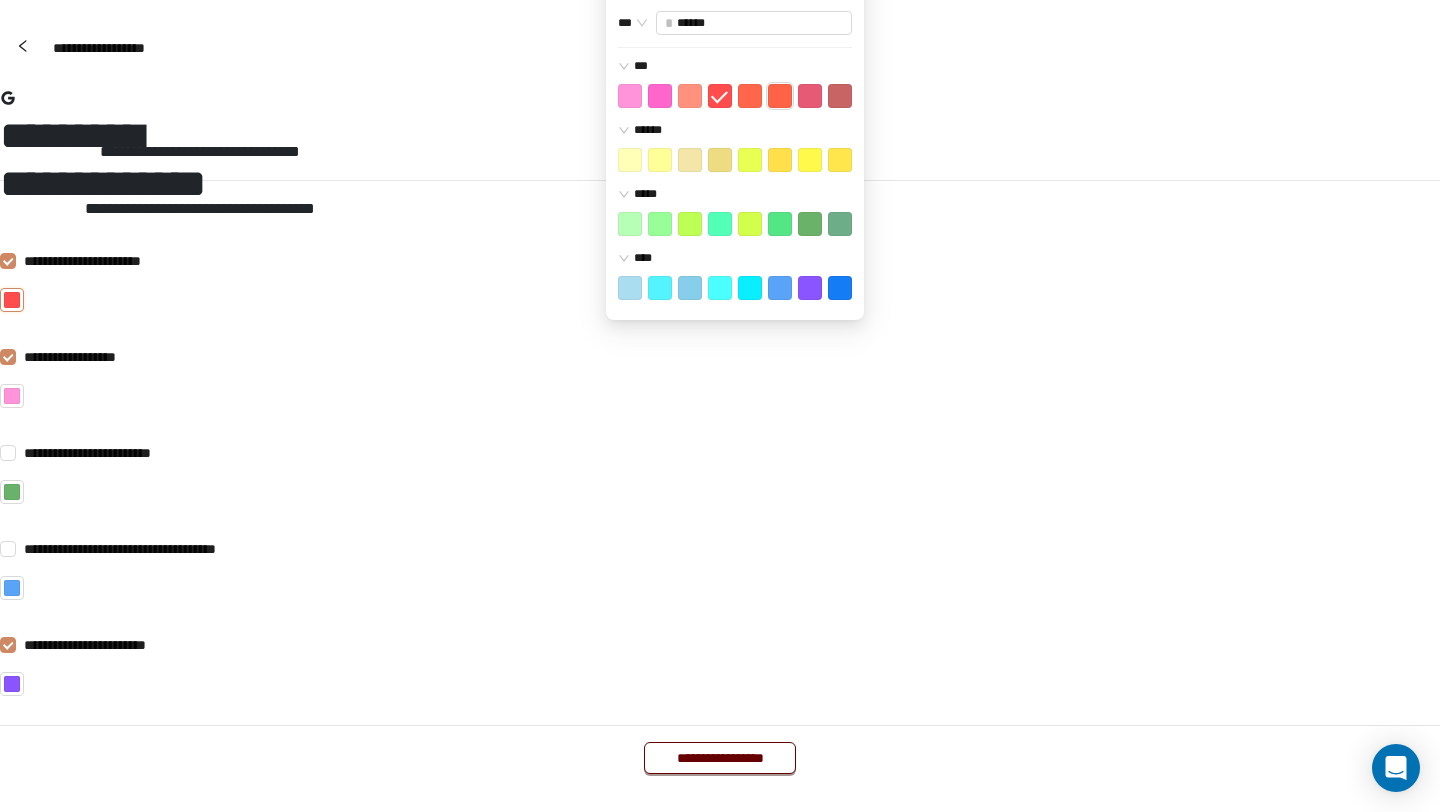 click at bounding box center [630, 96] 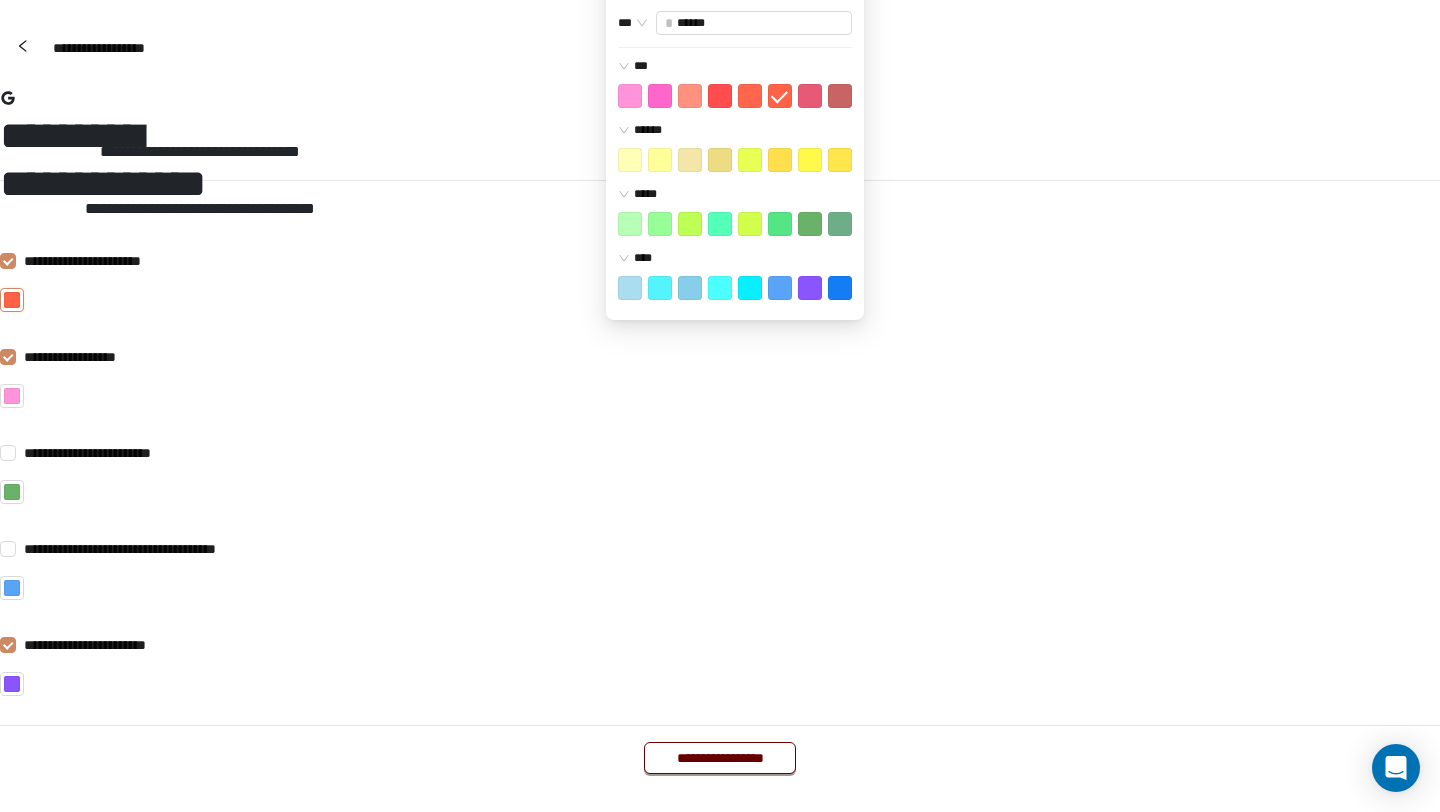 click on "**********" at bounding box center (720, 391) 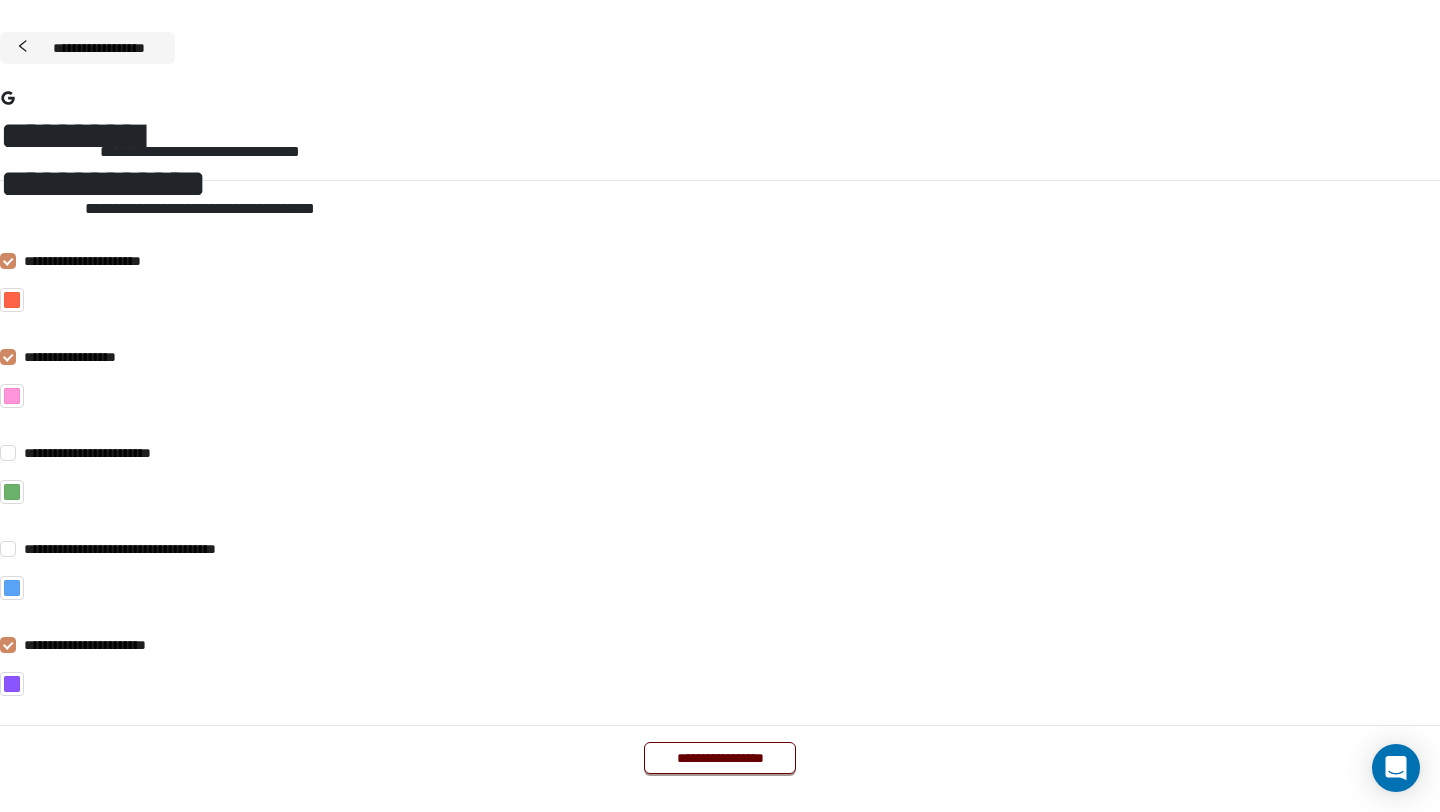 click on "**********" at bounding box center (98, 48) 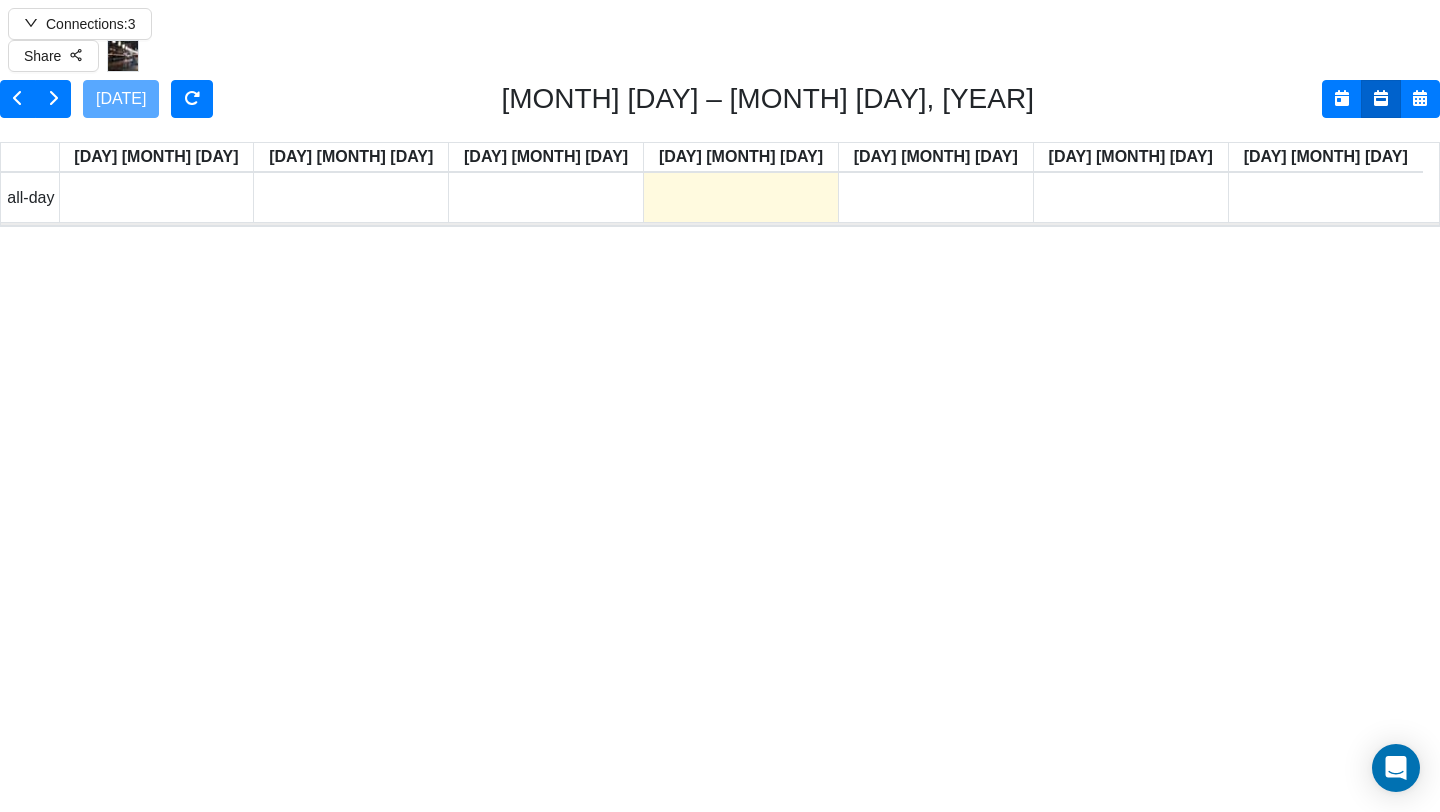 scroll, scrollTop: 0, scrollLeft: 0, axis: both 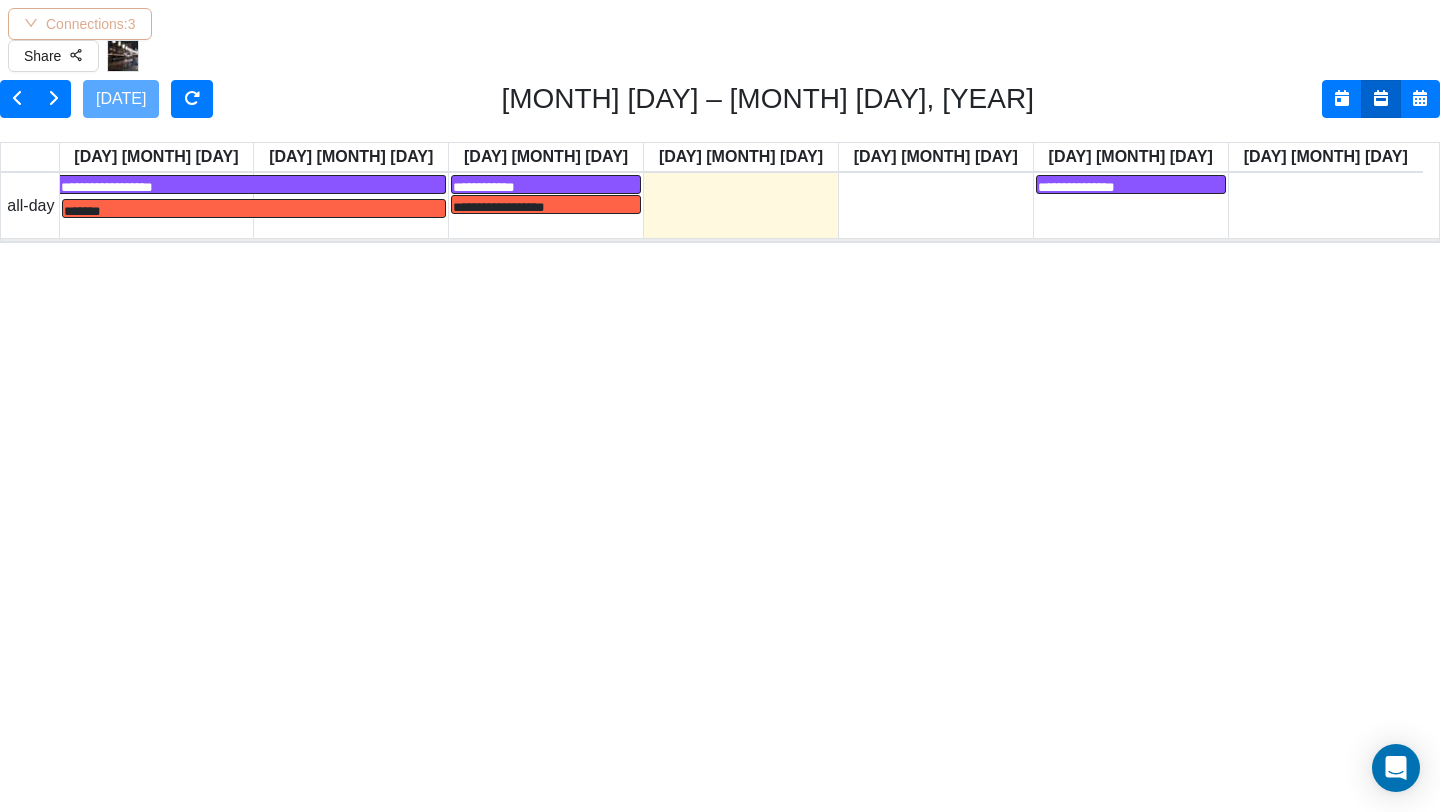 click on "Connections:  3" at bounding box center (80, 24) 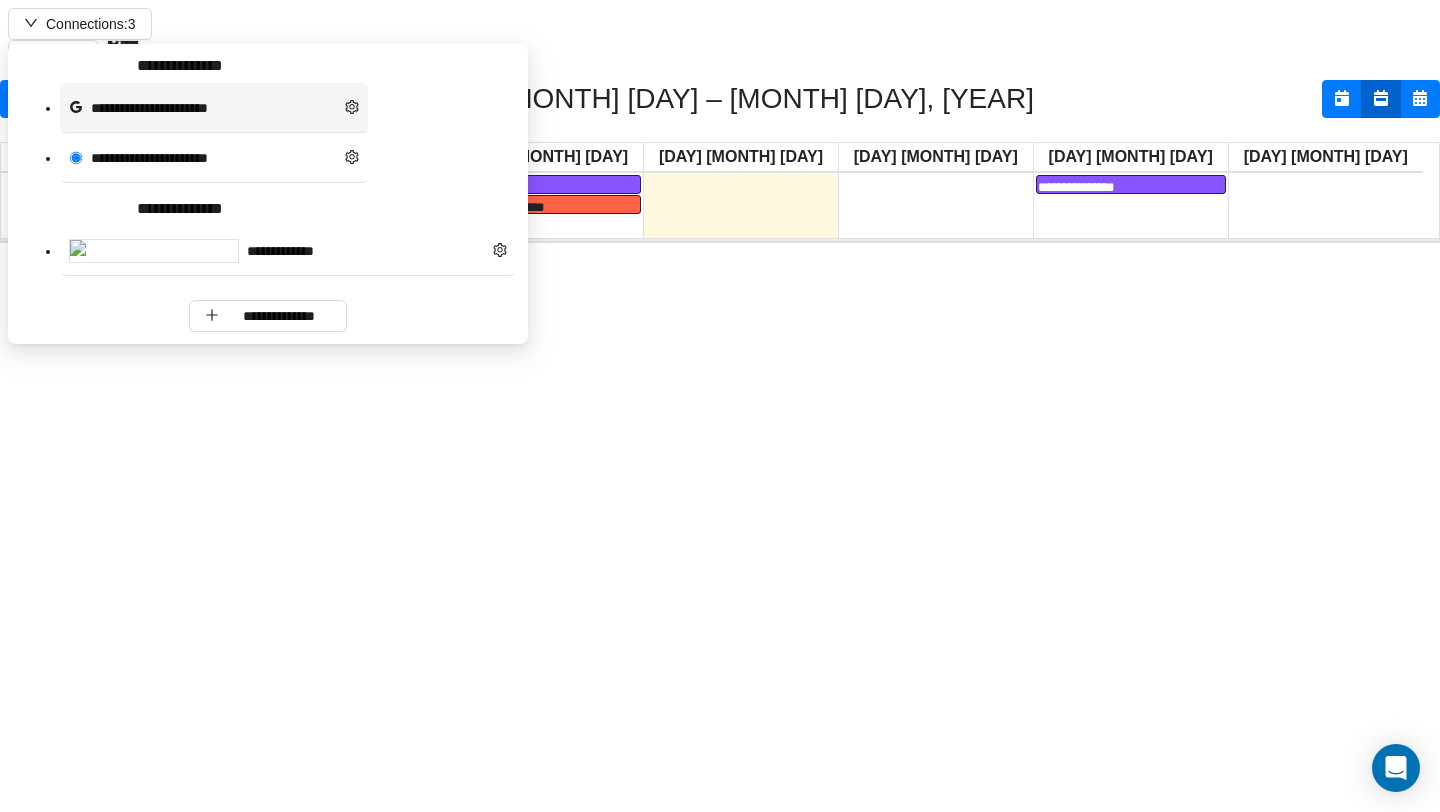 click on "**********" at bounding box center [214, 108] 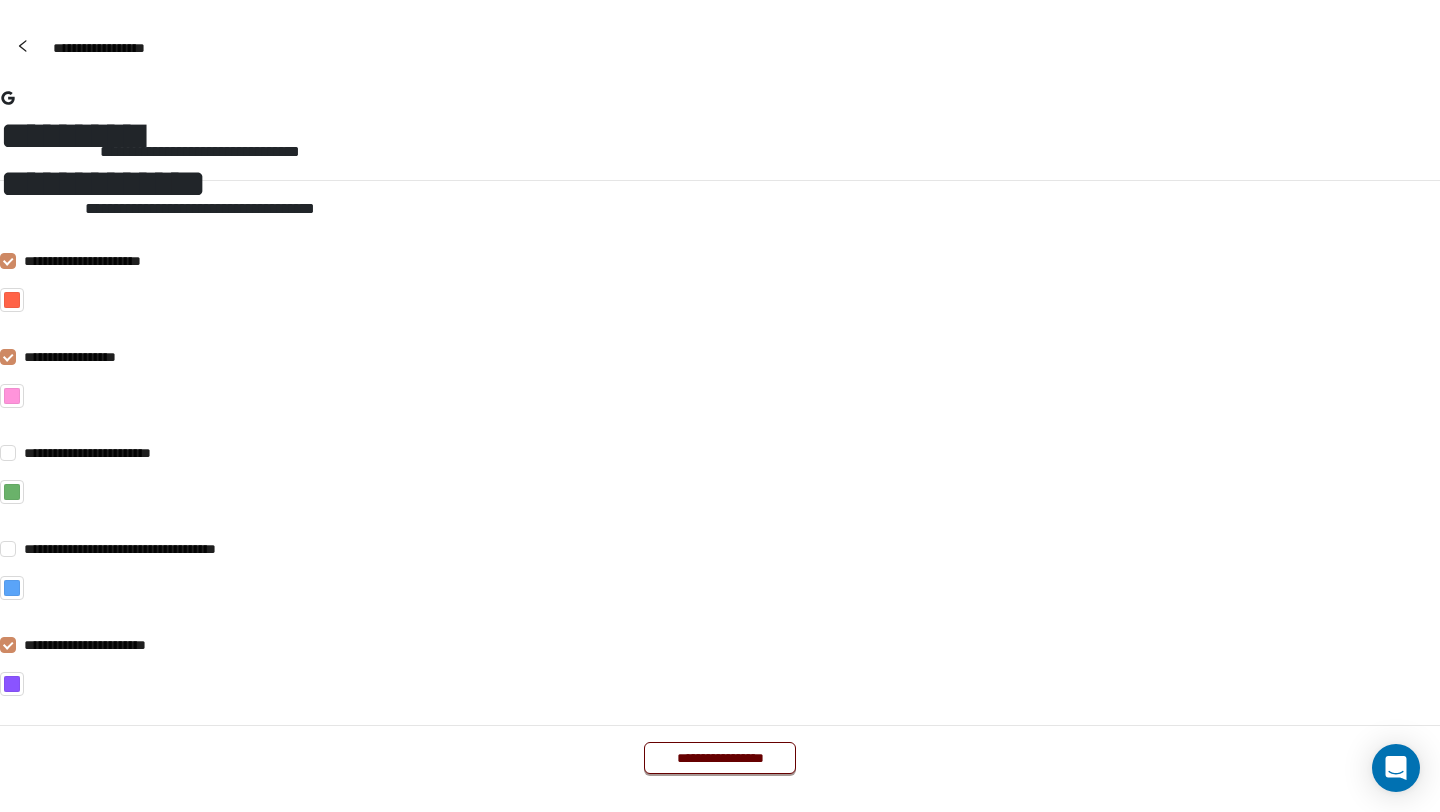 scroll, scrollTop: 0, scrollLeft: 0, axis: both 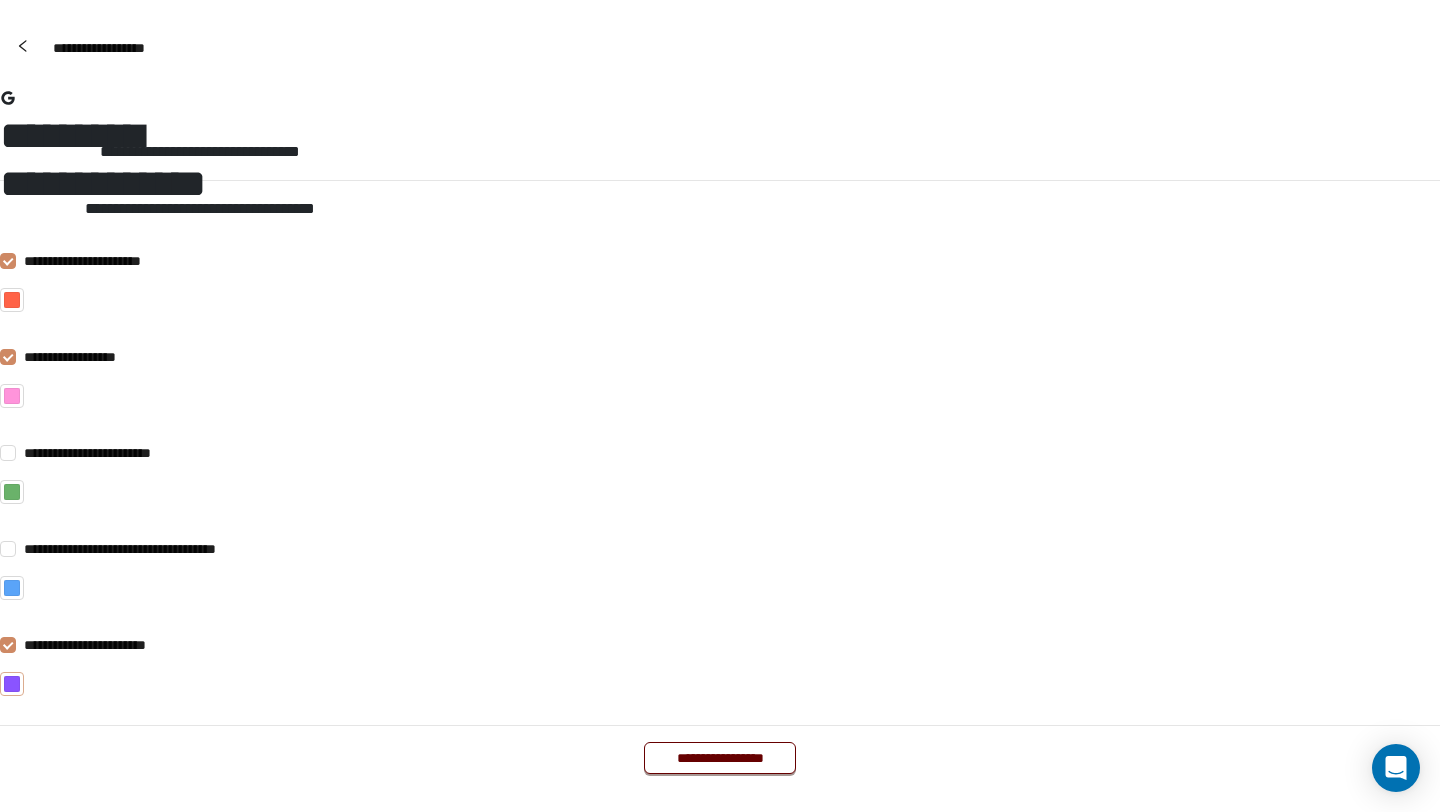 click at bounding box center [12, 684] 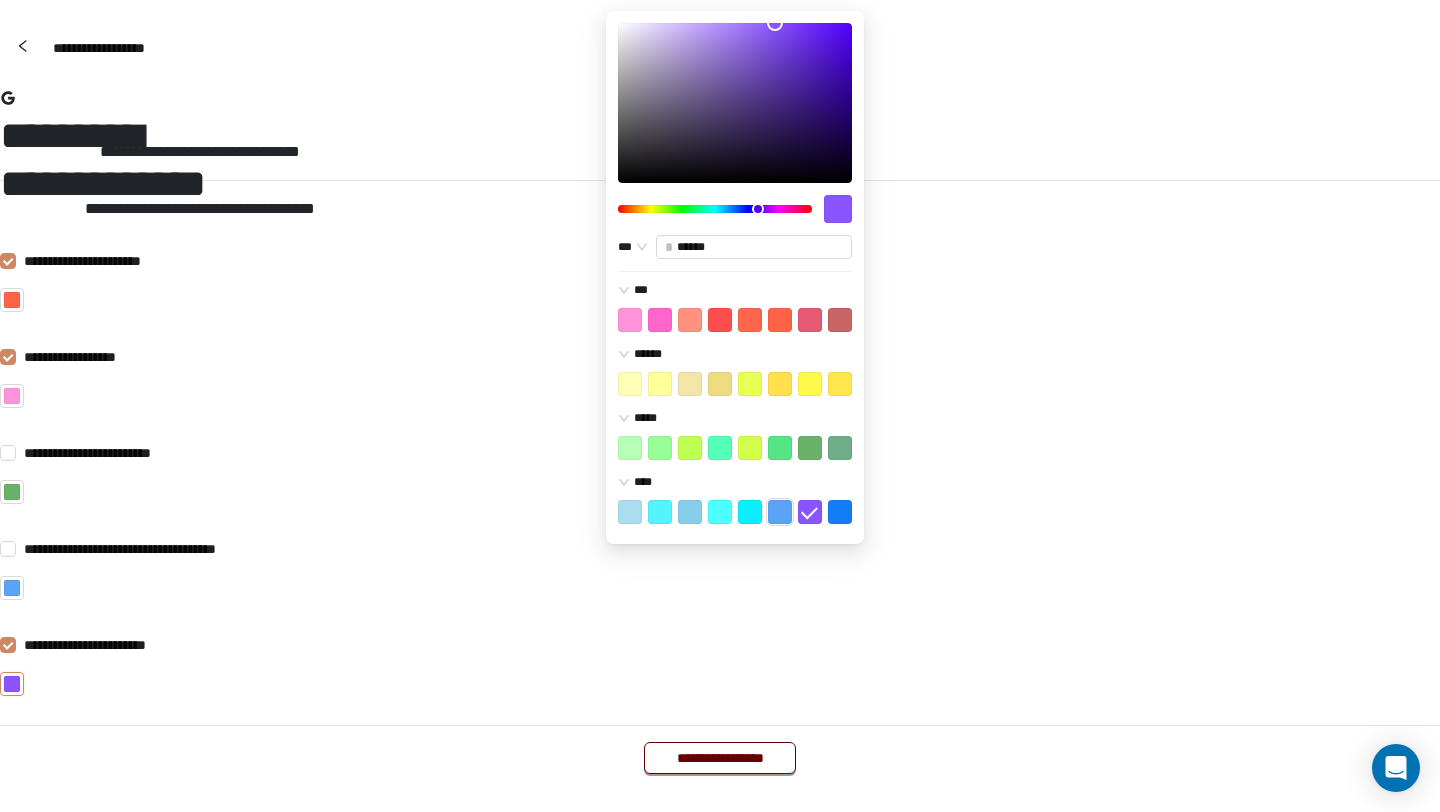 click at bounding box center (630, 320) 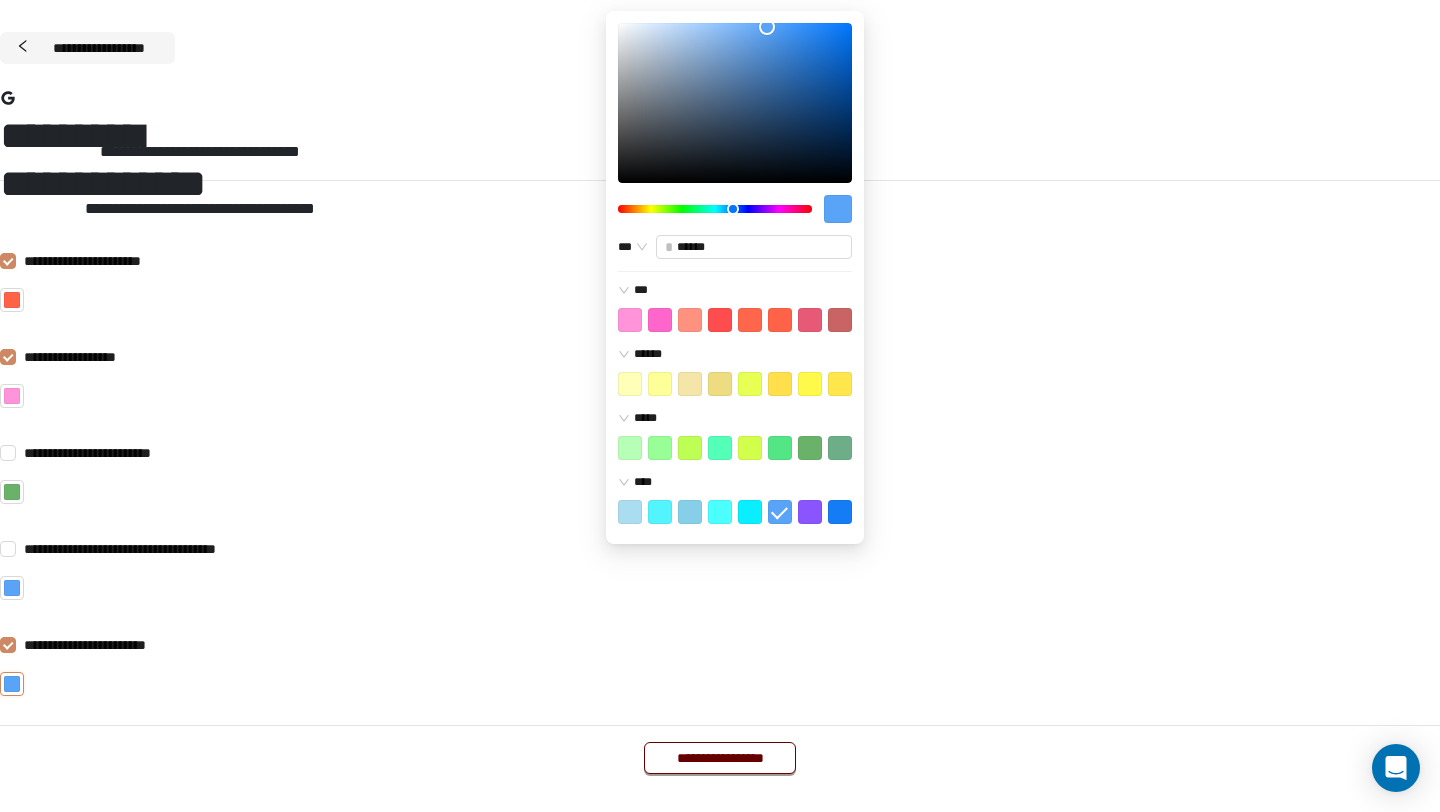 click on "**********" at bounding box center (98, 48) 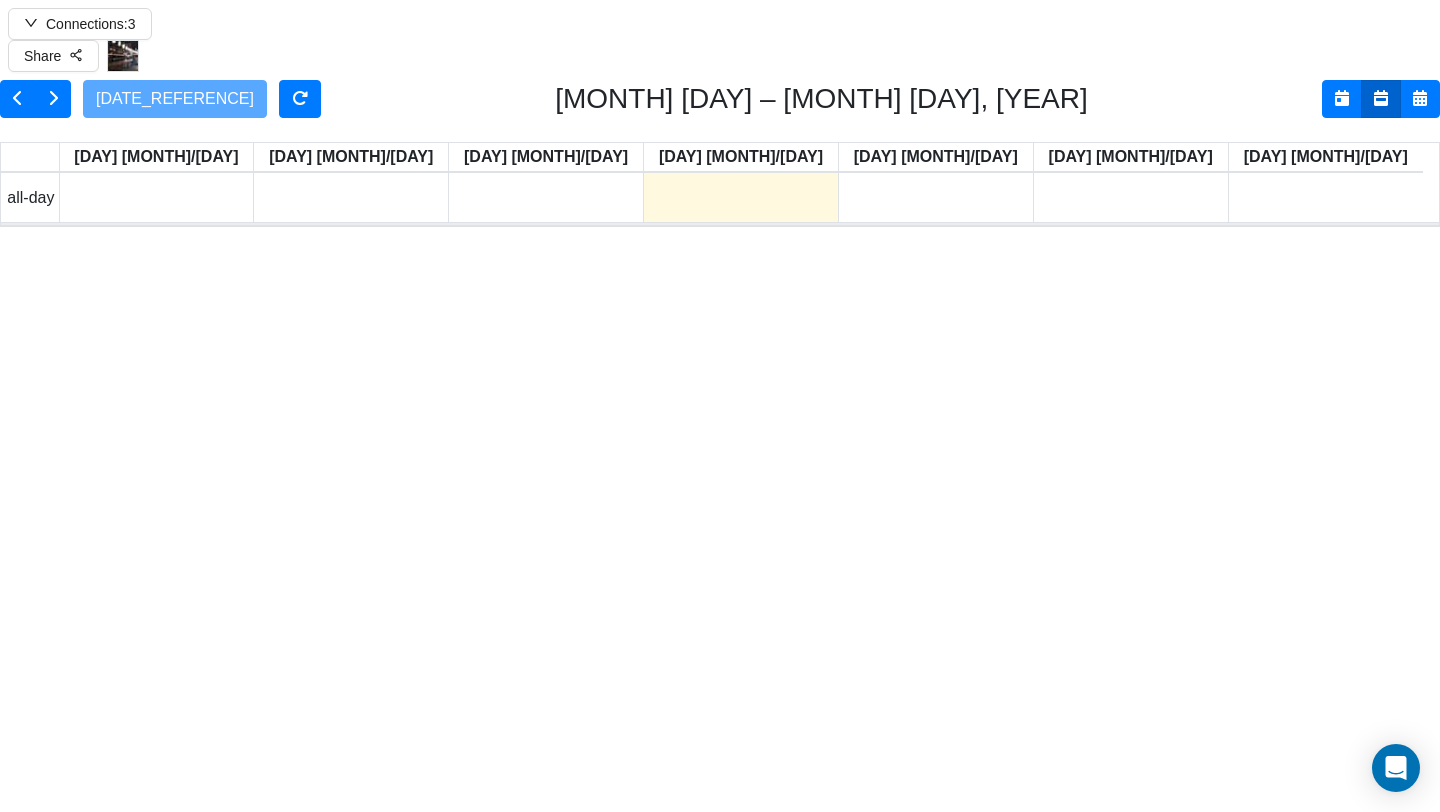 scroll, scrollTop: 0, scrollLeft: 0, axis: both 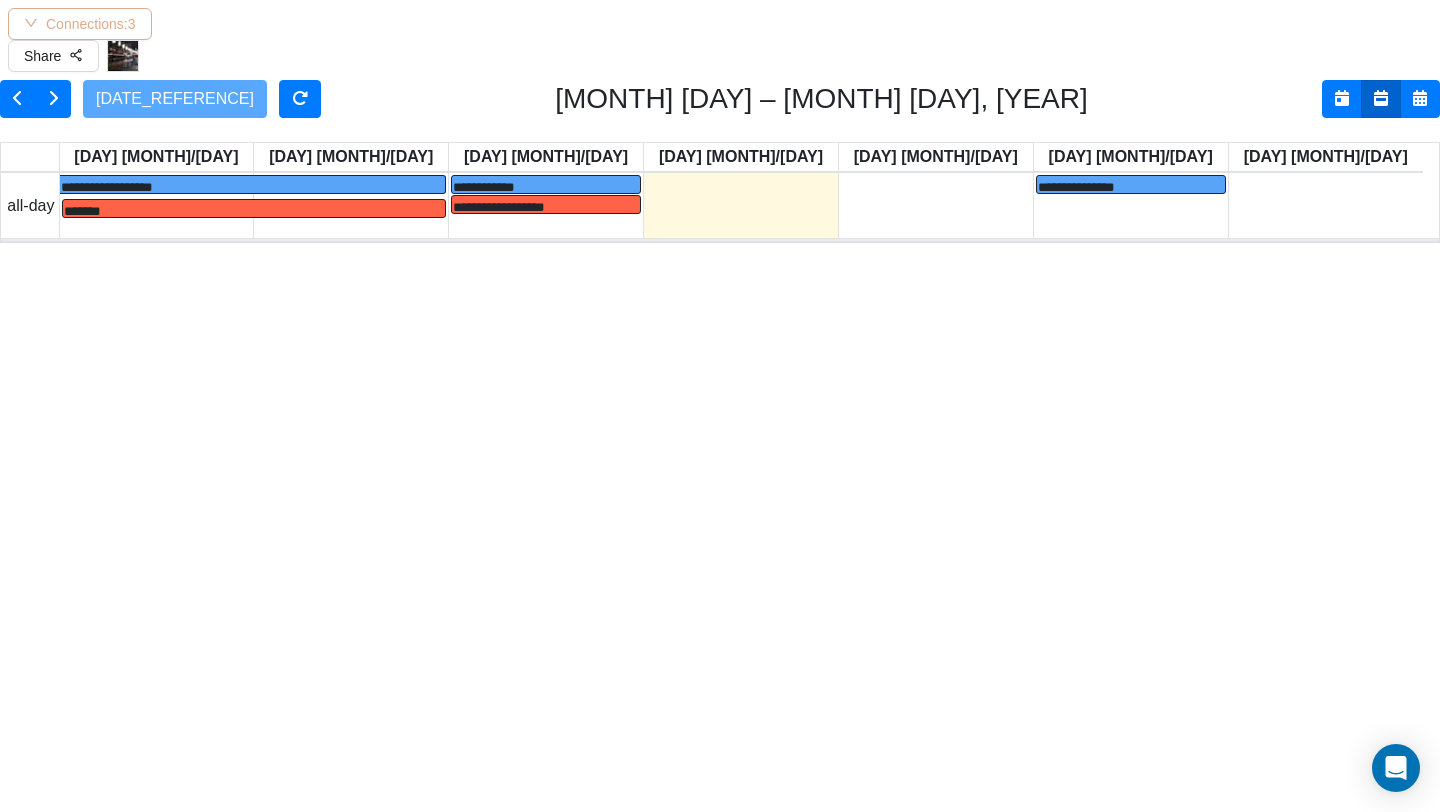 click on "Connections:  3" at bounding box center (80, 24) 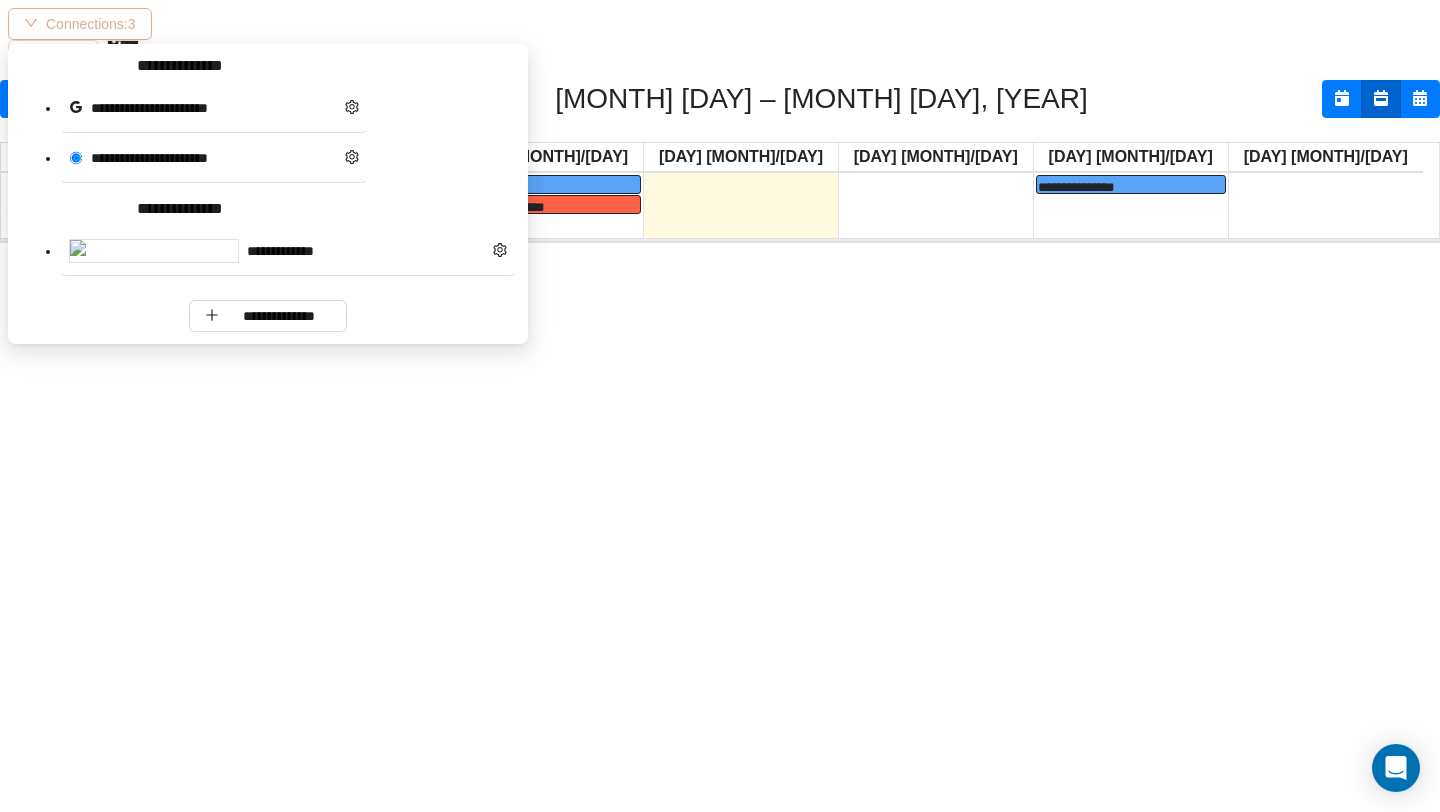 click on "Connections:  3" at bounding box center (80, 24) 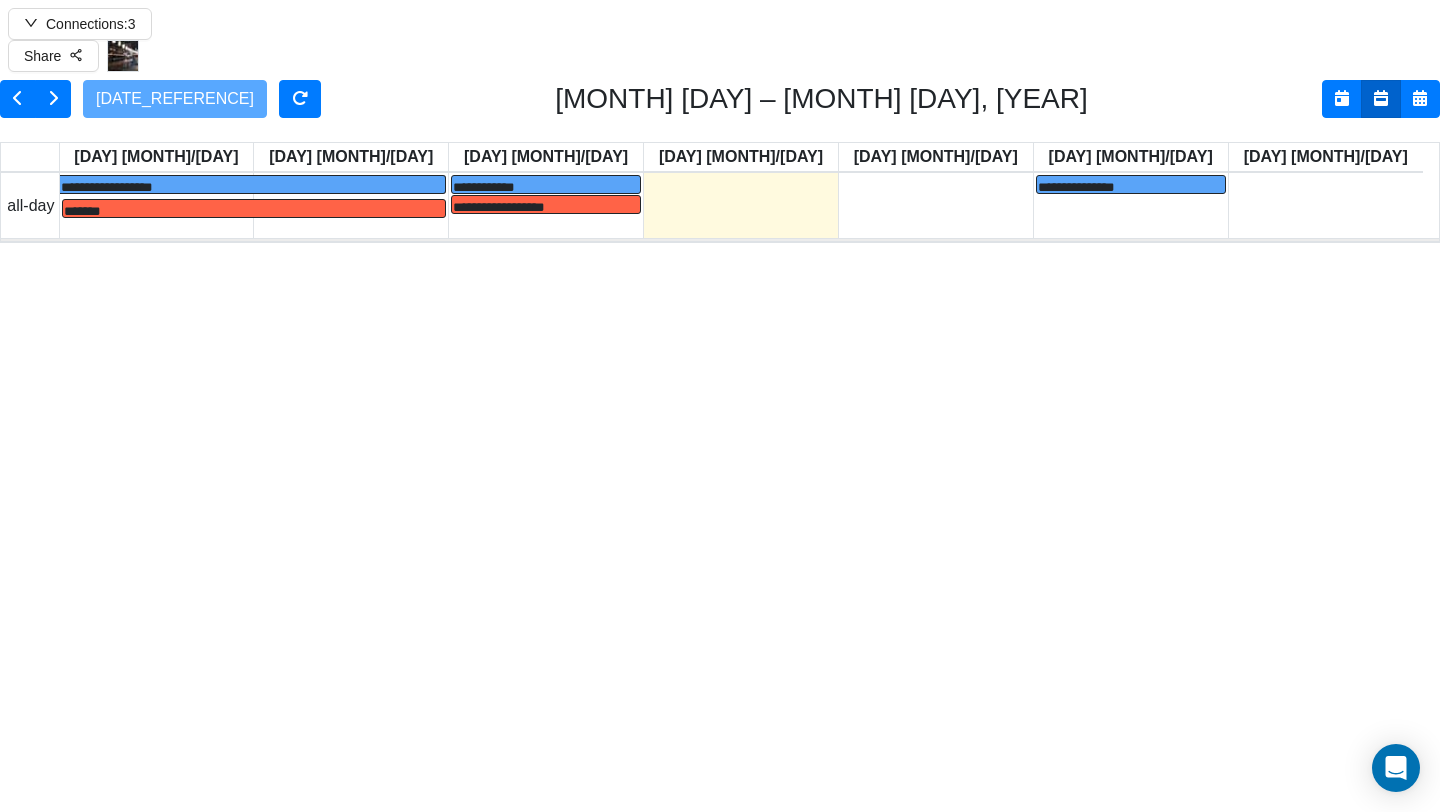 scroll, scrollTop: 0, scrollLeft: 0, axis: both 